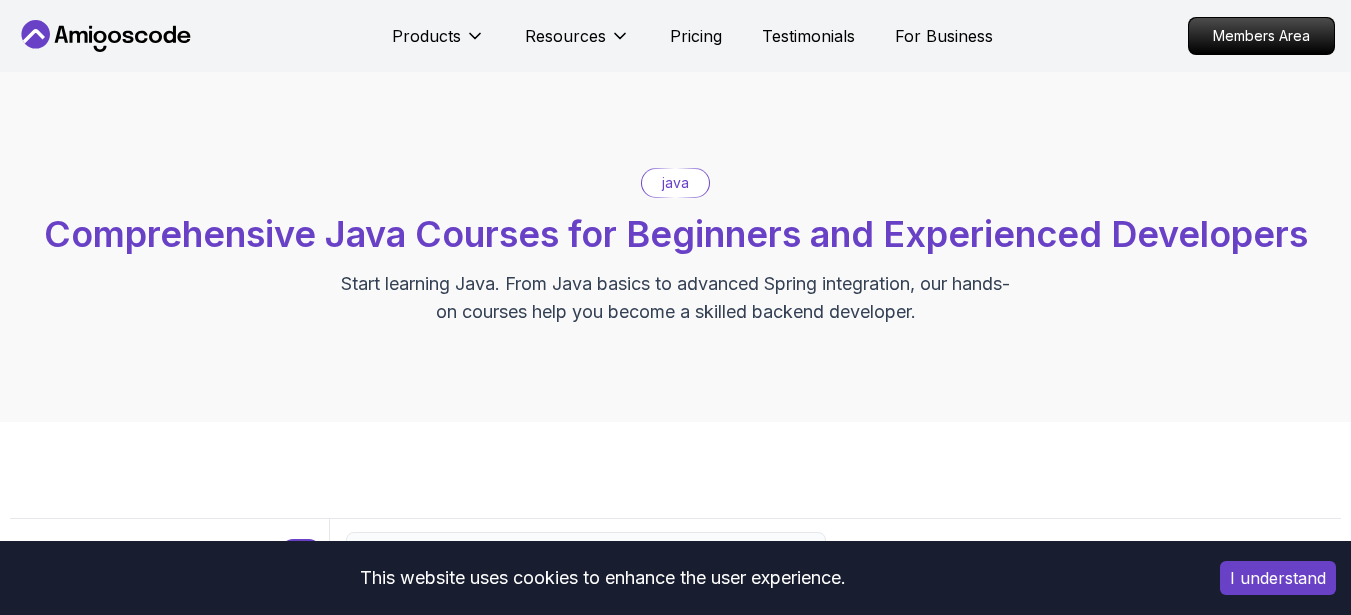 scroll, scrollTop: 120, scrollLeft: 0, axis: vertical 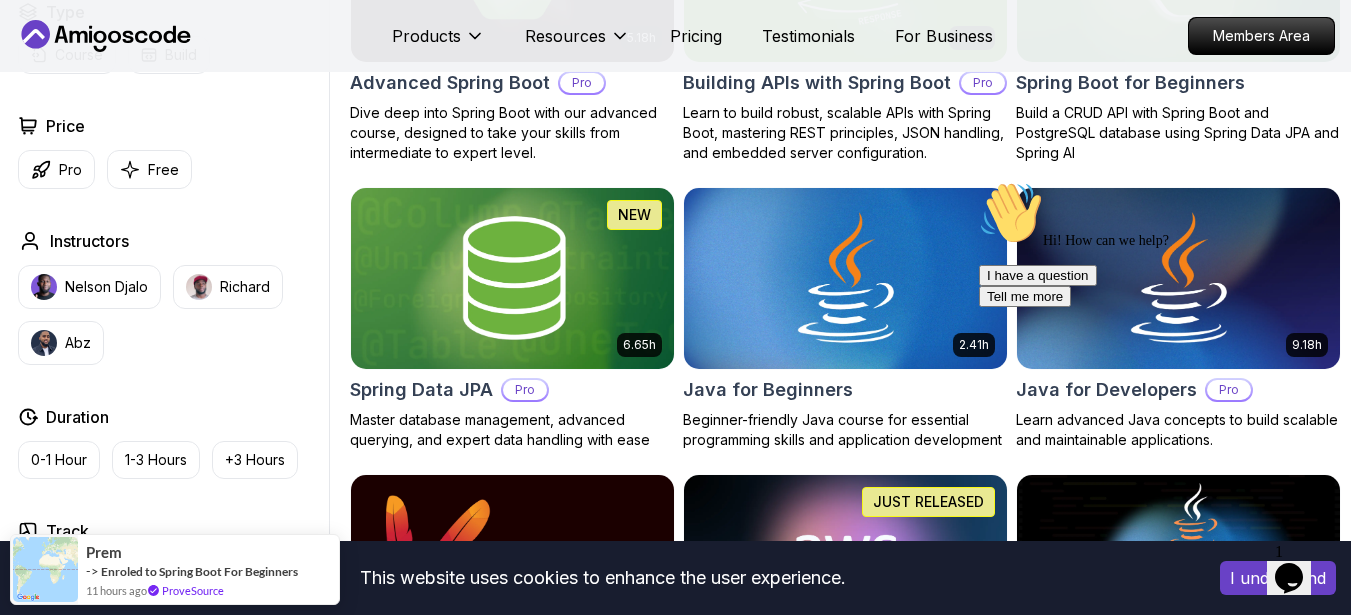 click on "Hi! How can we help? I have a question Tell me more" at bounding box center (1159, 244) 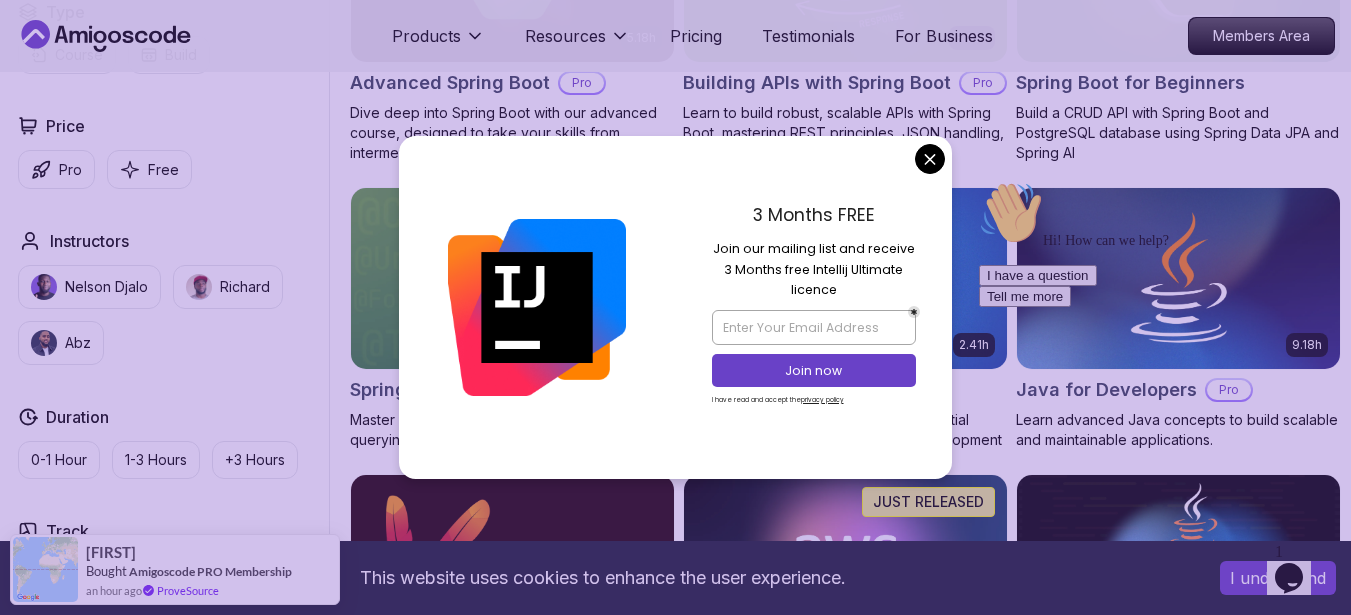 click on "This website uses cookies to enhance the user experience. I understand Products Resources Pricing Testimonials For Business Members Area Products Resources Pricing Testimonials For Business Members Area java Comprehensive Java Courses for Beginners and Experienced Developers Start learning Java. From Java basics to advanced Spring integration, our hands-on courses help you become a skilled backend developer. Filters Filters Type Course Build Price Pro Free Instructors Nelson Djalo Richard Abz Duration 0-1 Hour 1-3 Hours +3 Hours Track Front End Back End Dev Ops Full Stack Level Junior Mid-level Senior 5.18h Advanced Spring Boot Pro Dive deep into Spring Boot with our advanced course, designed to take your skills from intermediate to expert level. 3.30h Building APIs with Spring Boot Pro Learn to build robust, scalable APIs with Spring Boot, mastering REST principles, JSON handling, and embedded server configuration. 1.67h NEW Spring Boot for Beginners 6.65h NEW Spring Data JPA Pro 2.41h Java for Beginners Pro" at bounding box center (675, 1484) 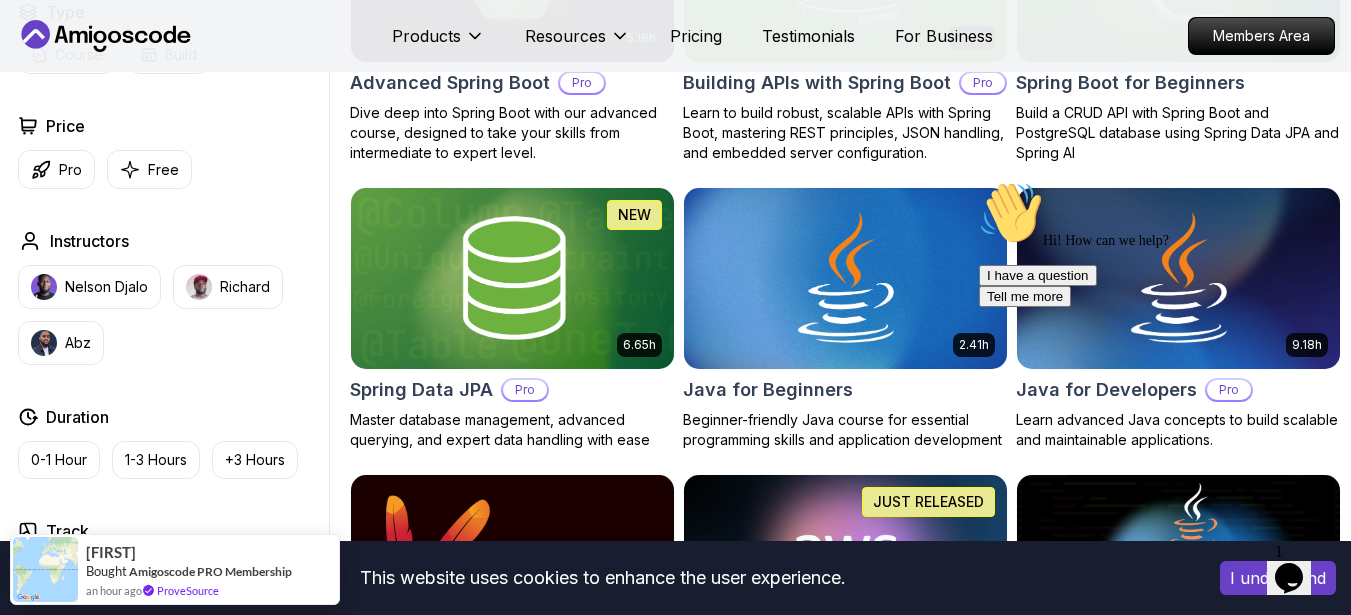 click on "Filters Filters Type Course Build Price Pro Free Instructors Nelson Djalo Richard Abz Duration 0-1 Hour 1-3 Hours +3 Hours Track Front End Back End Dev Ops Full Stack Level Junior Mid-level Senior 5.18h Advanced Spring Boot Pro Dive deep into Spring Boot with our advanced course, designed to take your skills from intermediate to expert level. 3.30h Building APIs with Spring Boot Pro Learn to build robust, scalable APIs with Spring Boot, mastering REST principles, JSON handling, and embedded server configuration. 1.67h NEW Spring Boot for Beginners Build a CRUD API with Spring Boot and PostgreSQL database using Spring Data JPA and Spring AI 6.65h NEW Spring Data JPA Pro Master database management, advanced querying, and expert data handling with ease 2.41h Java for Beginners Beginner-friendly Java course for essential programming skills and application development 9.18h Java for Developers Pro Learn advanced Java concepts to build scalable and maintainable applications. 54m Maven Essentials Pro 2.73h Pro 1.45h" at bounding box center (675, 1207) 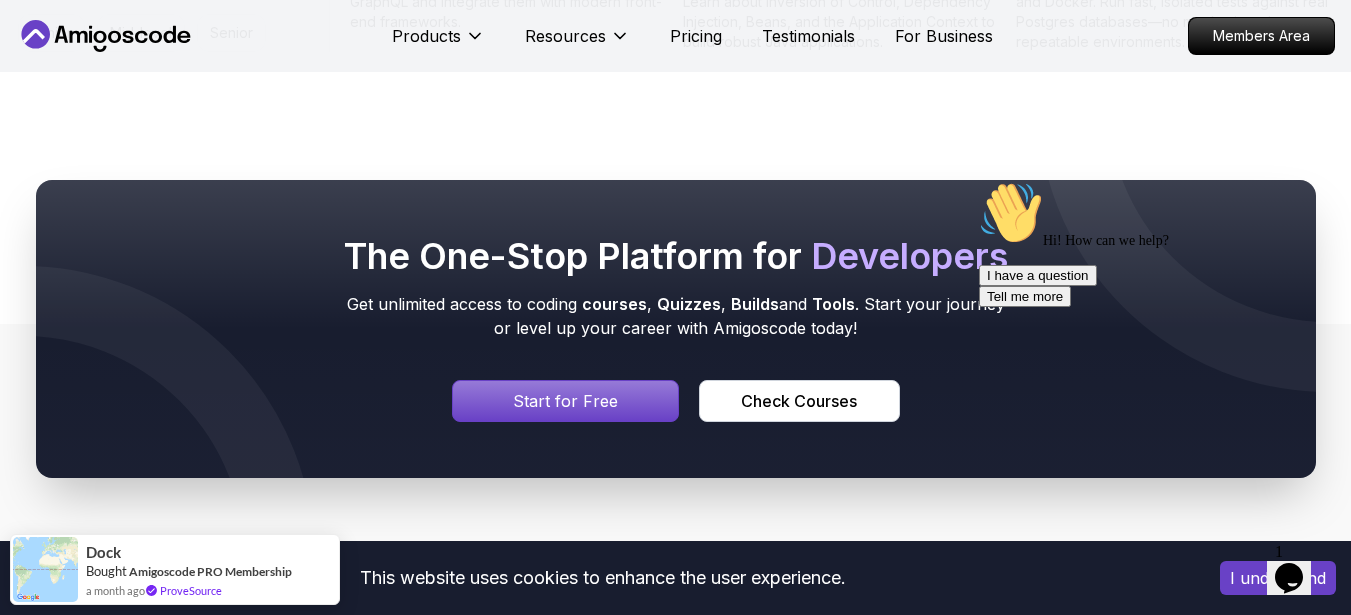 scroll, scrollTop: 3280, scrollLeft: 0, axis: vertical 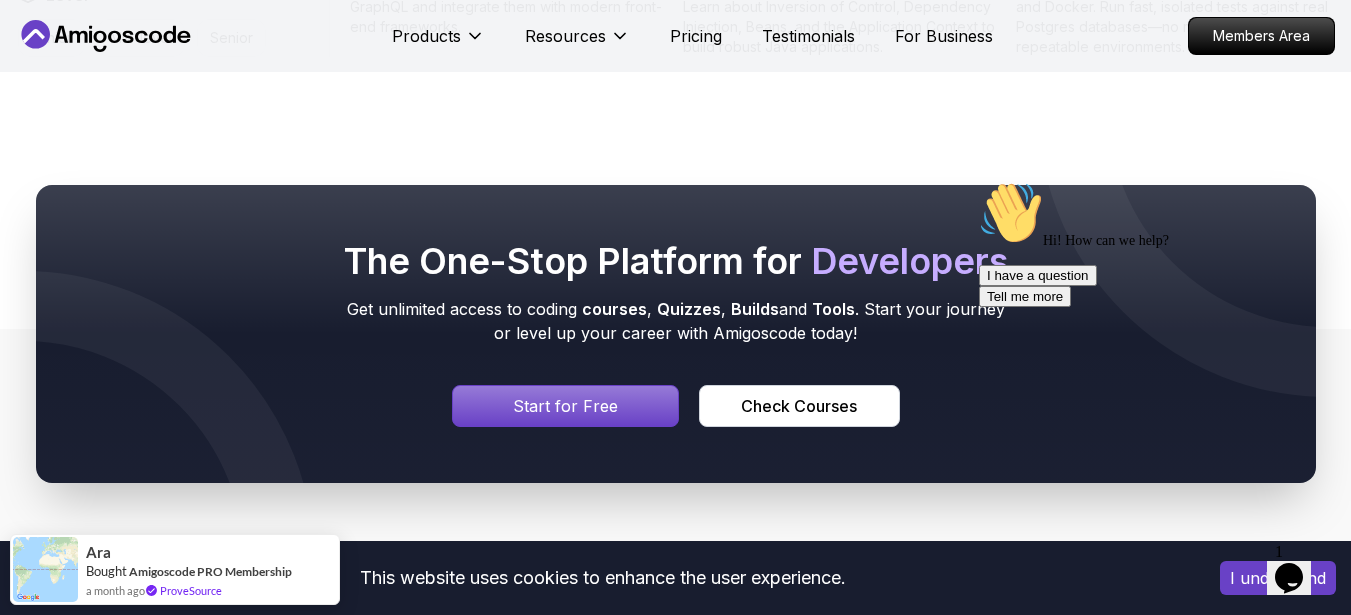 click on "Start for Free" at bounding box center (565, 406) 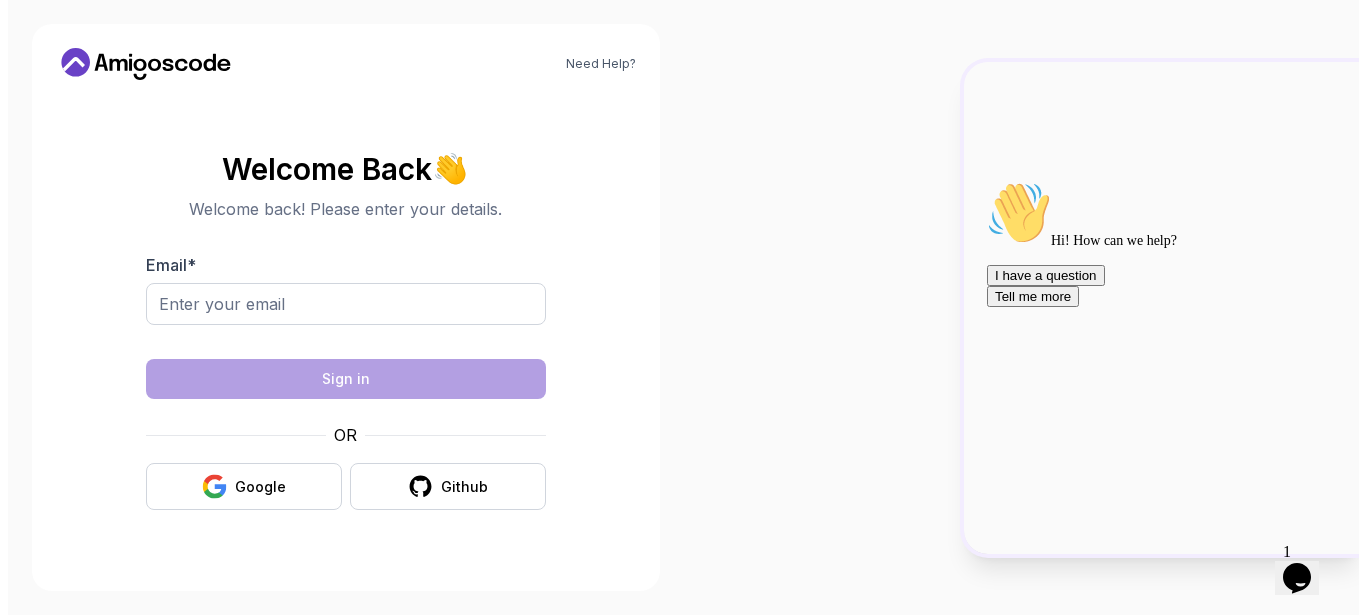 scroll, scrollTop: 0, scrollLeft: 0, axis: both 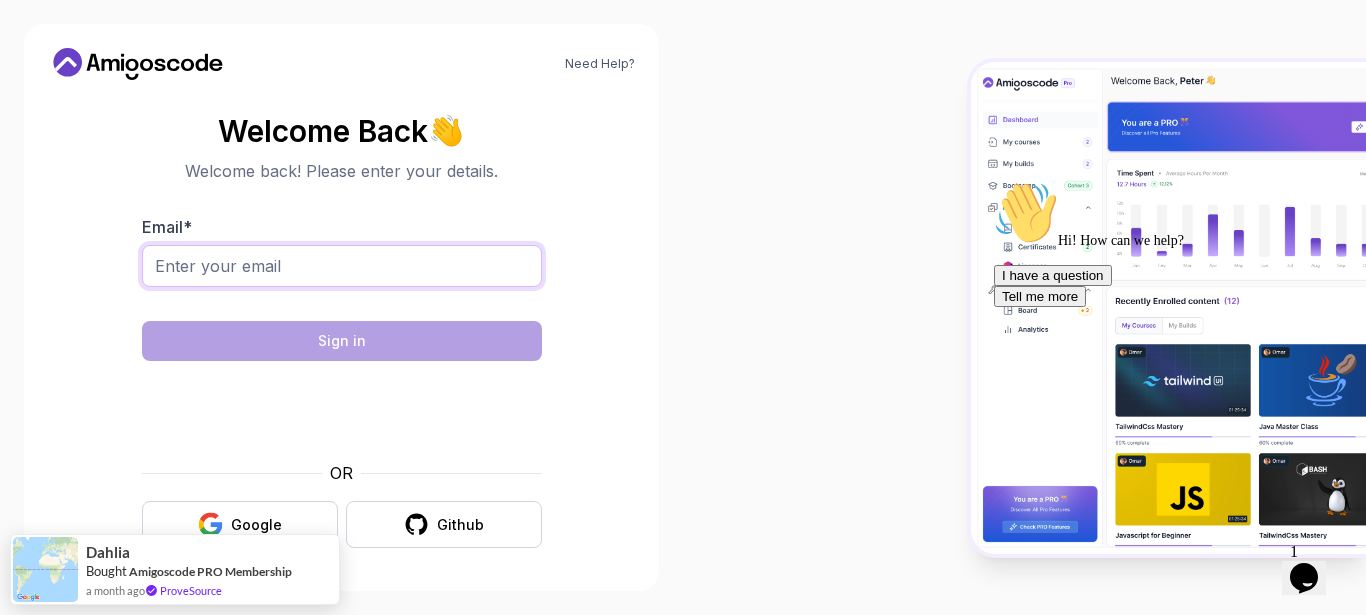 click on "Email *" at bounding box center (342, 266) 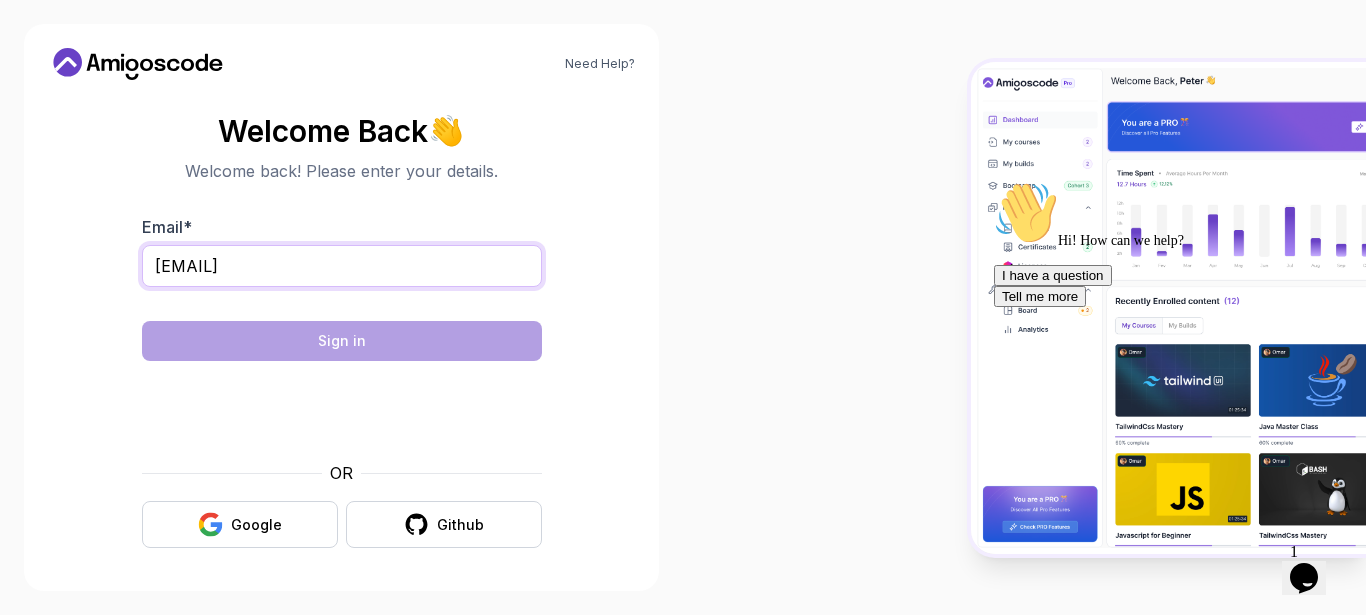 type on "germianish@gmail.com" 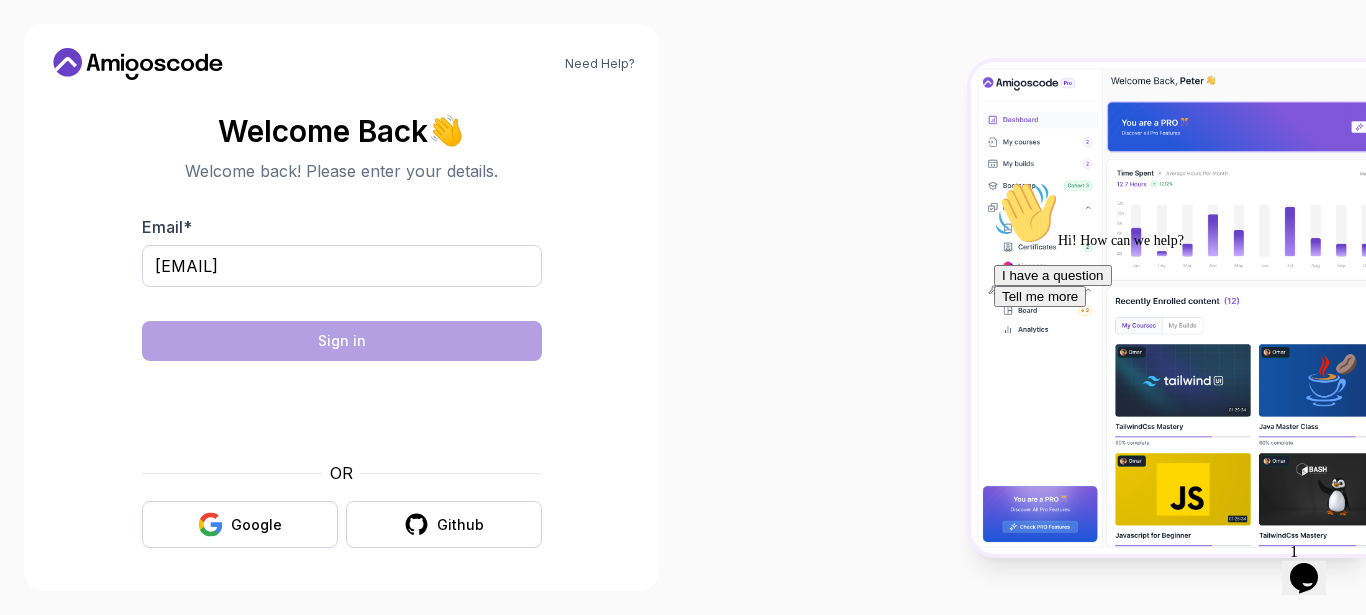 click at bounding box center [1024, 307] 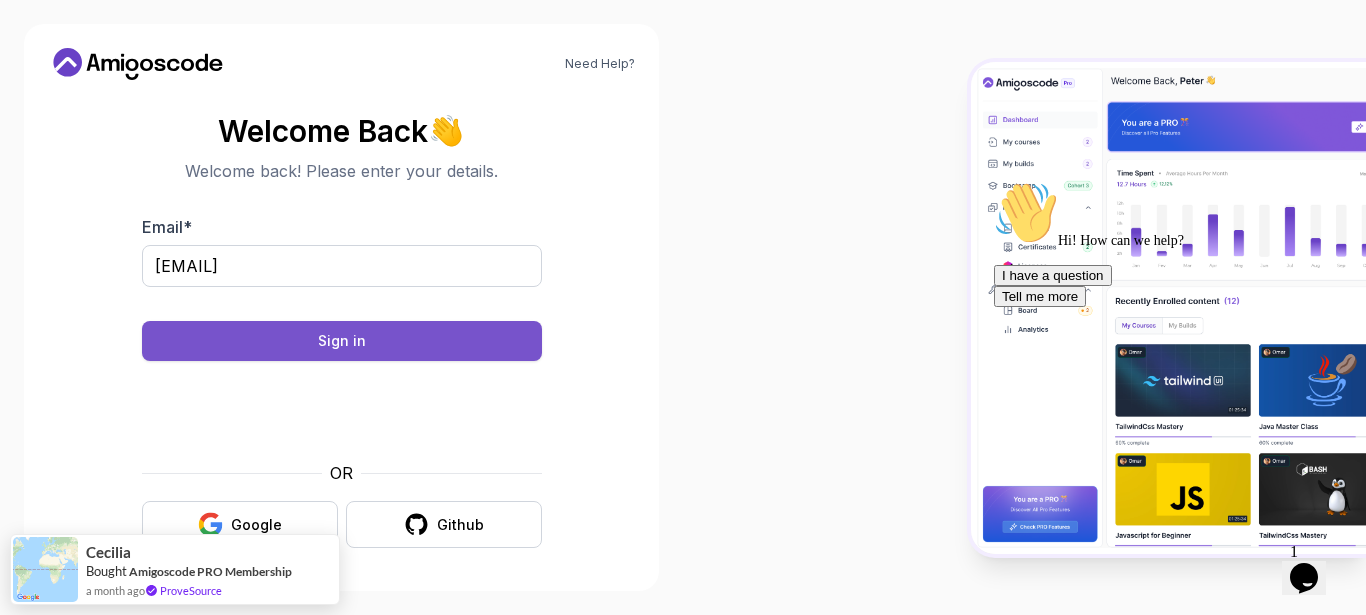 click on "Sign in" at bounding box center [342, 341] 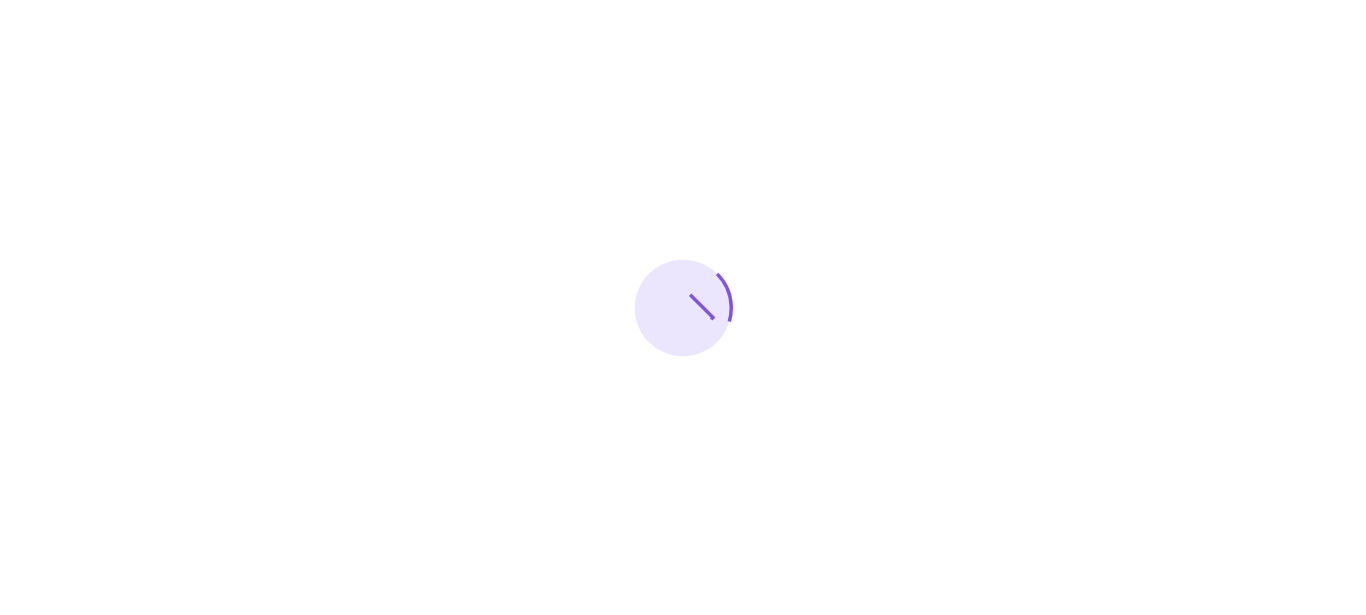 scroll, scrollTop: 0, scrollLeft: 0, axis: both 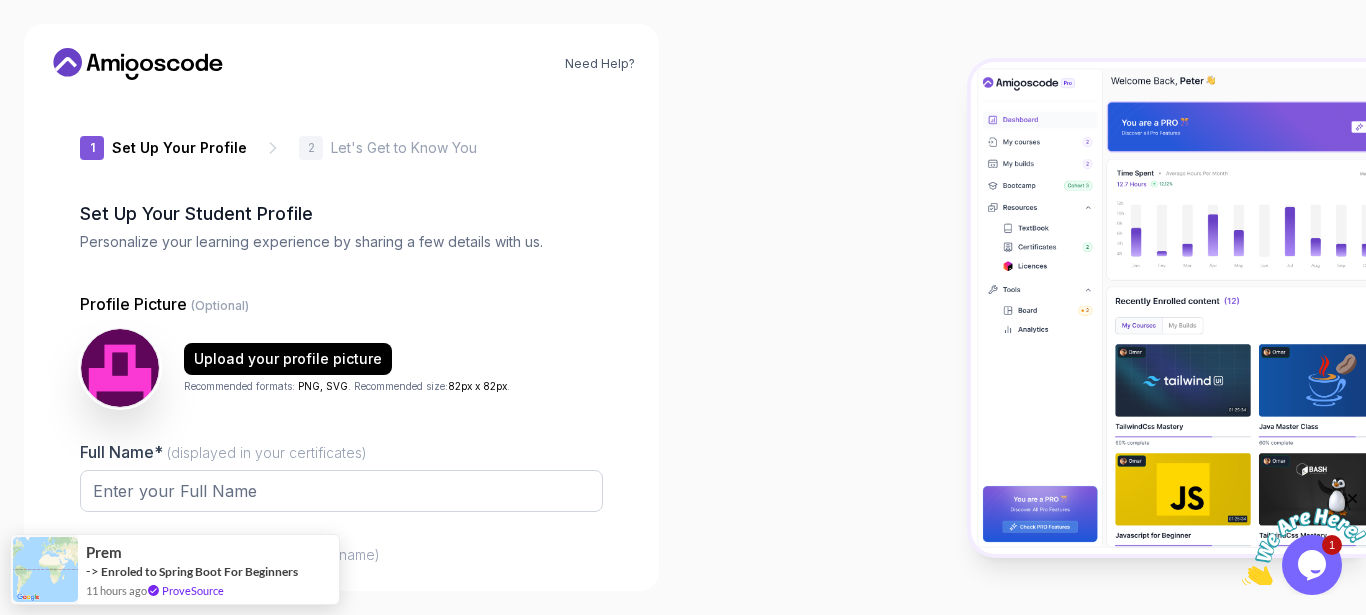 type on "[USERNAME]" 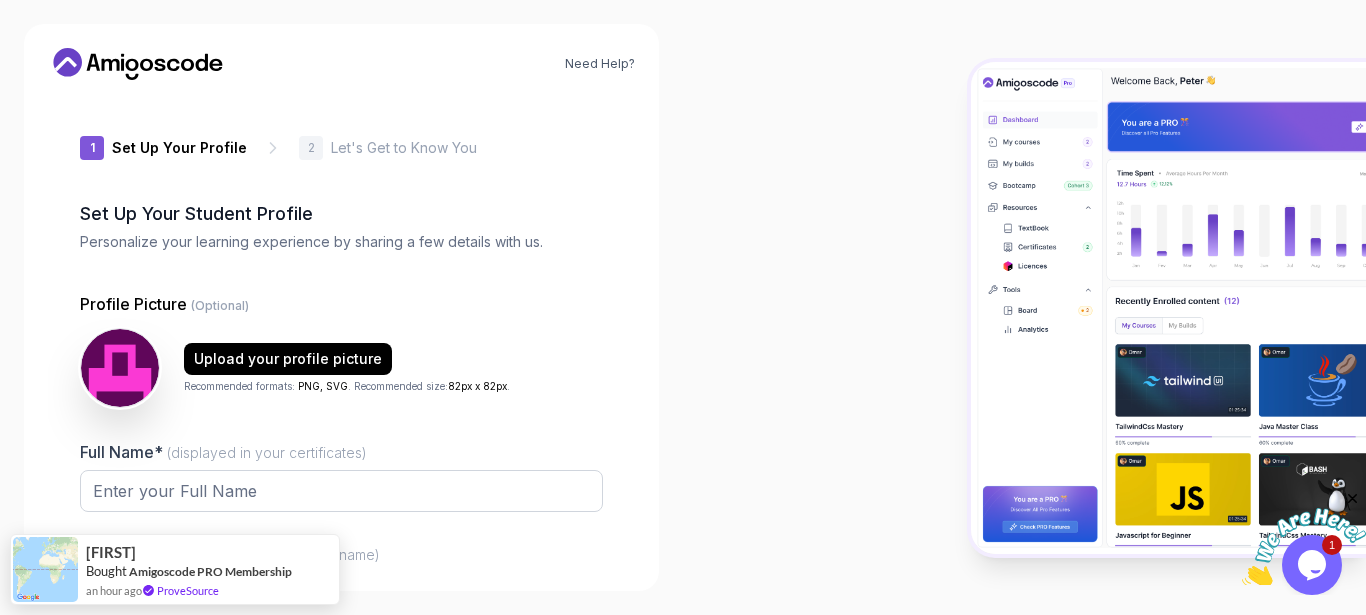 click at bounding box center (1024, 307) 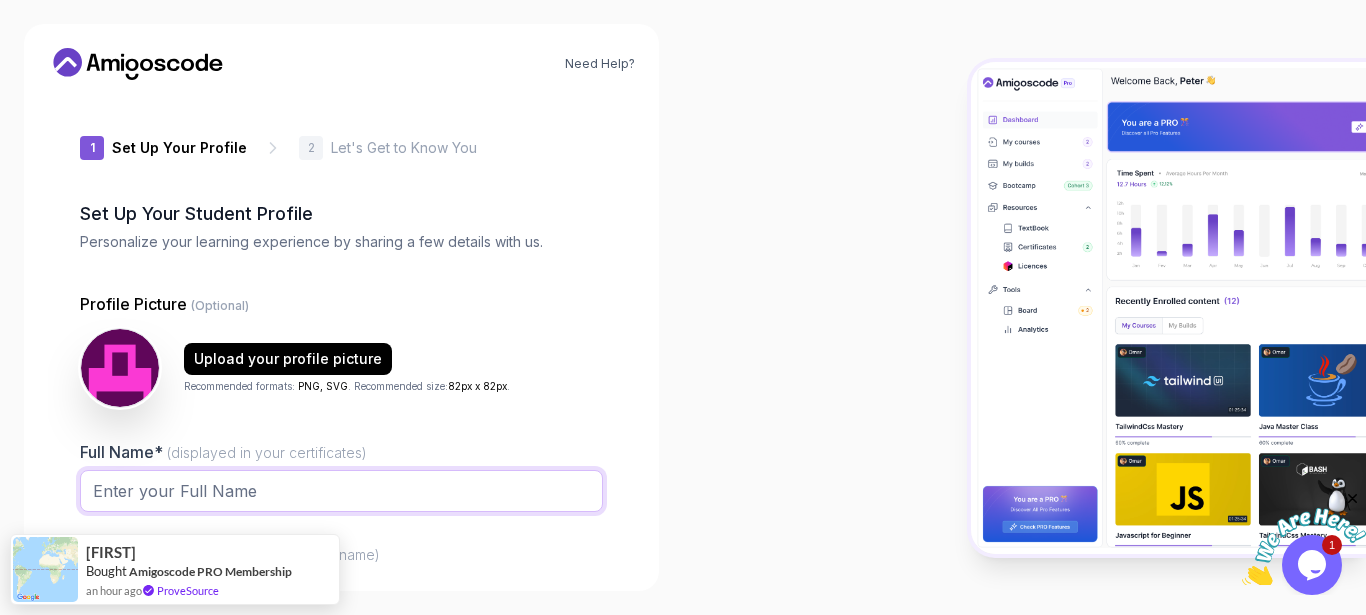 click on "Full Name*   (displayed in your certificates)" at bounding box center (341, 491) 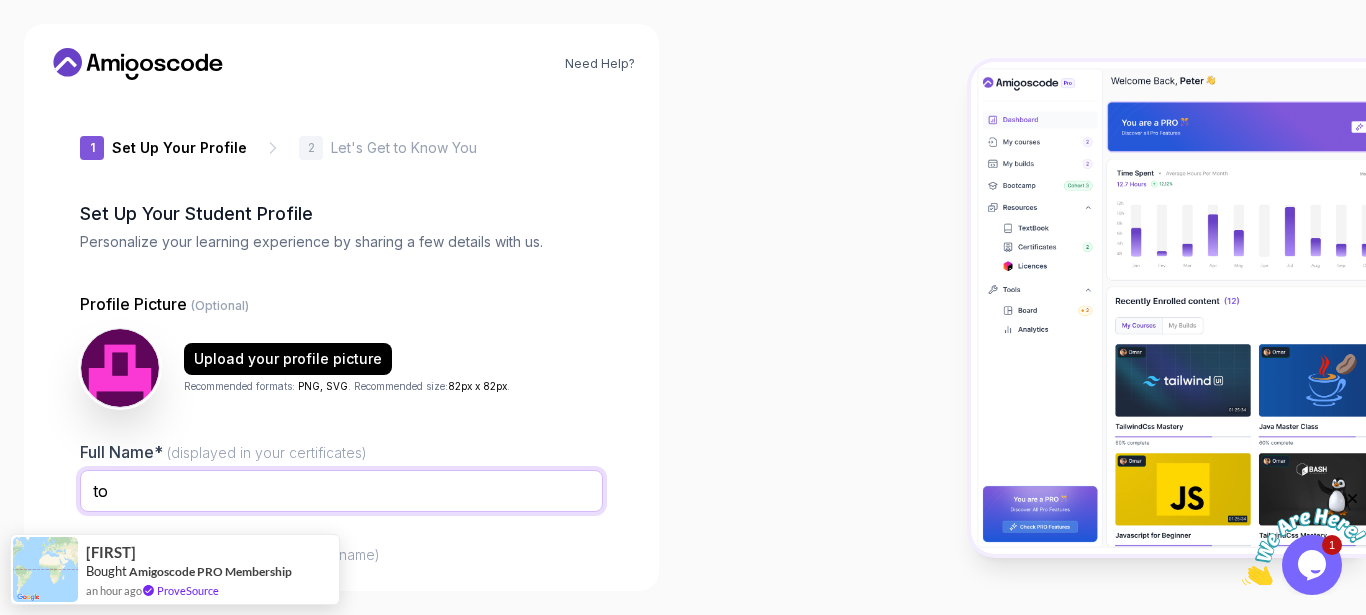 type on "t" 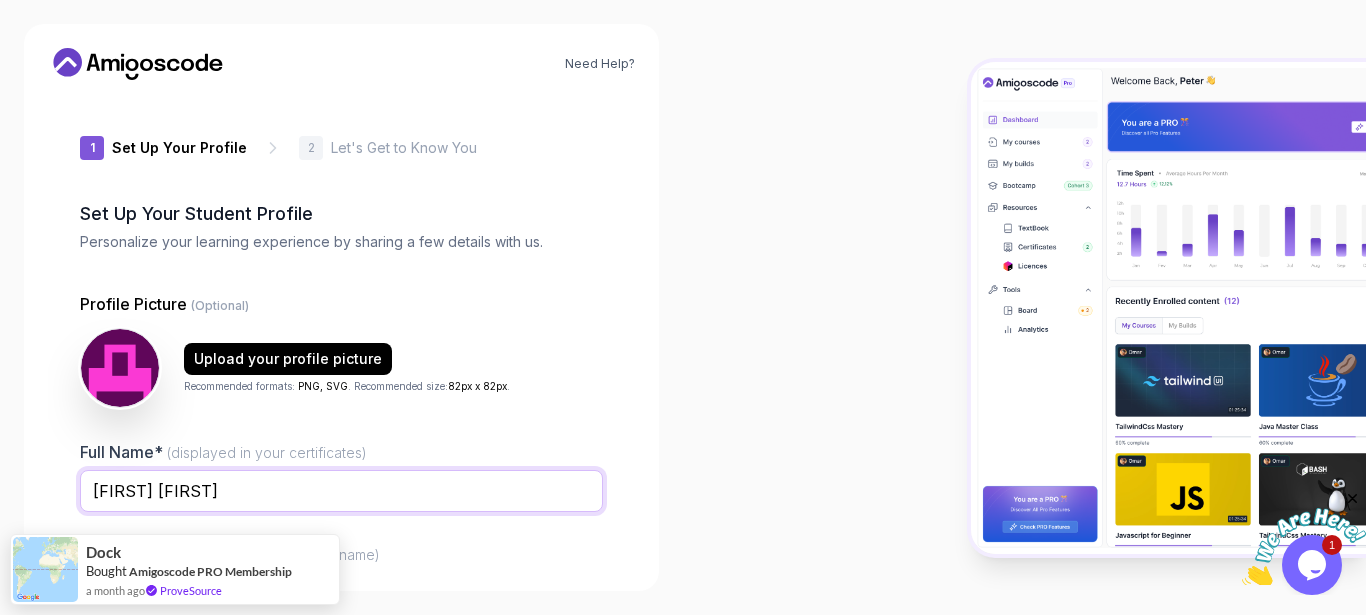 type on "[FIRST] [FIRST]" 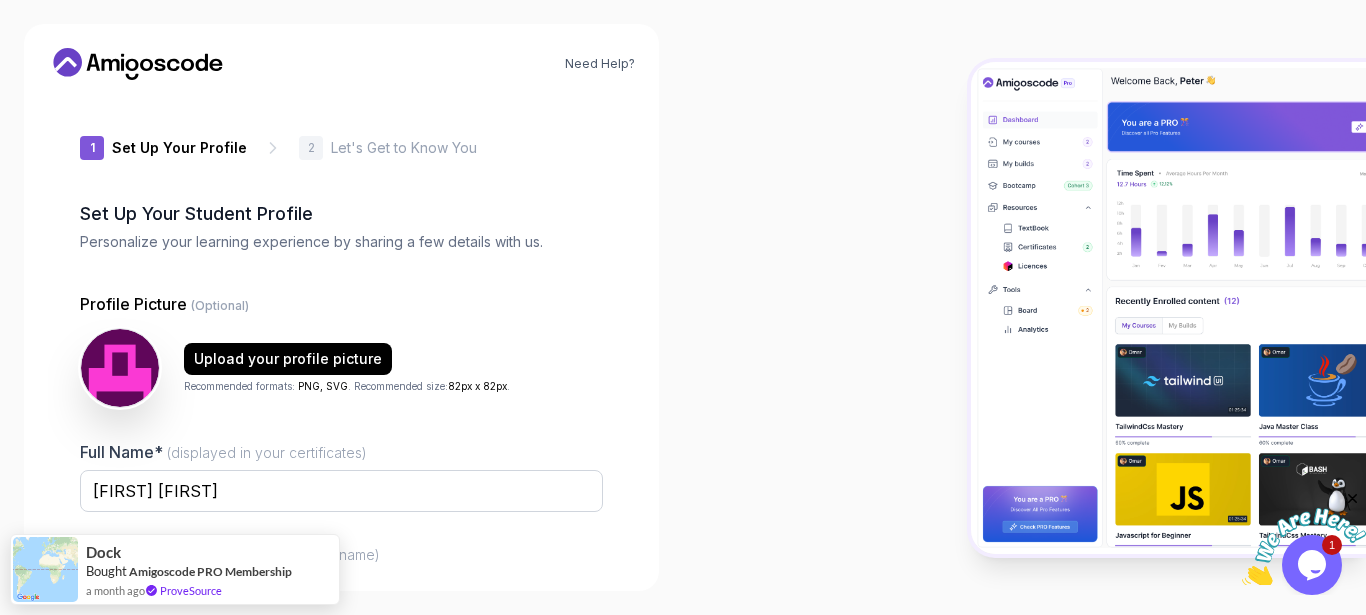 click at bounding box center [1024, 307] 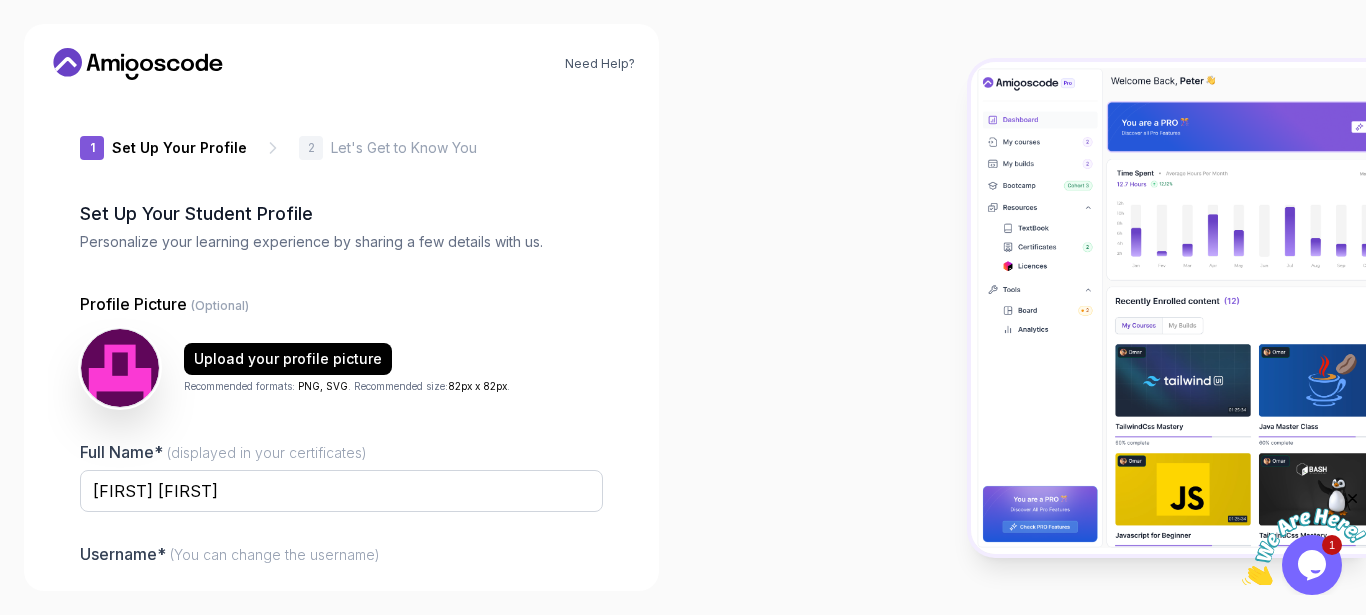 type 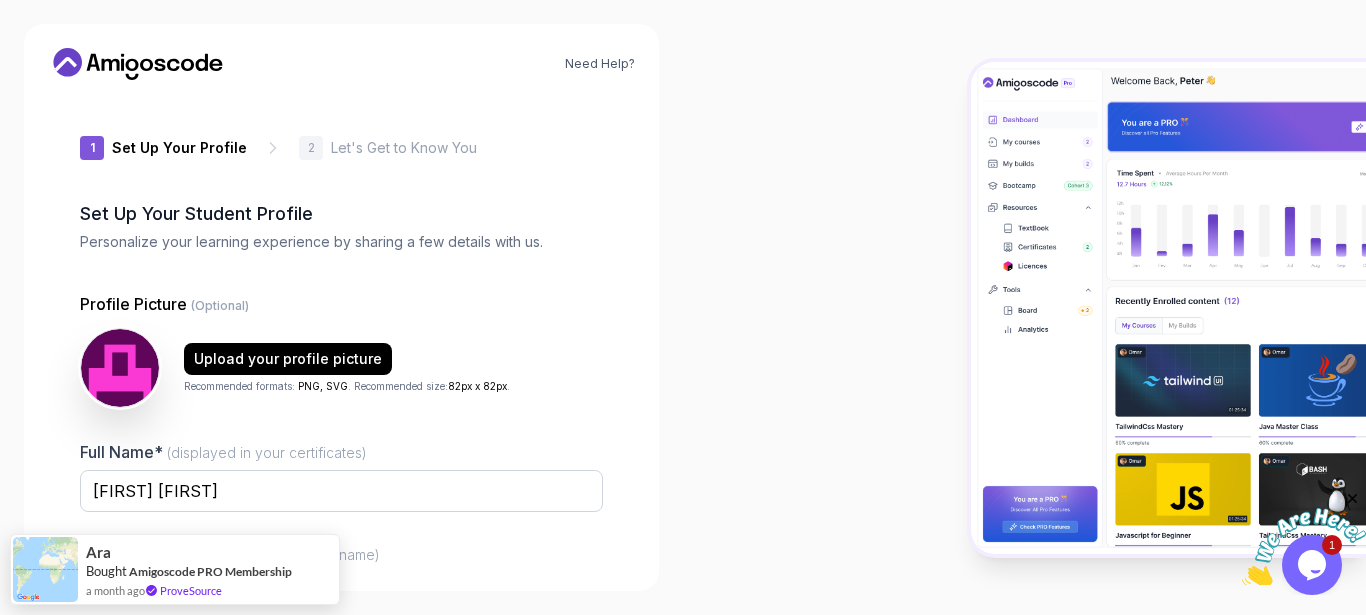 click at bounding box center (1024, 307) 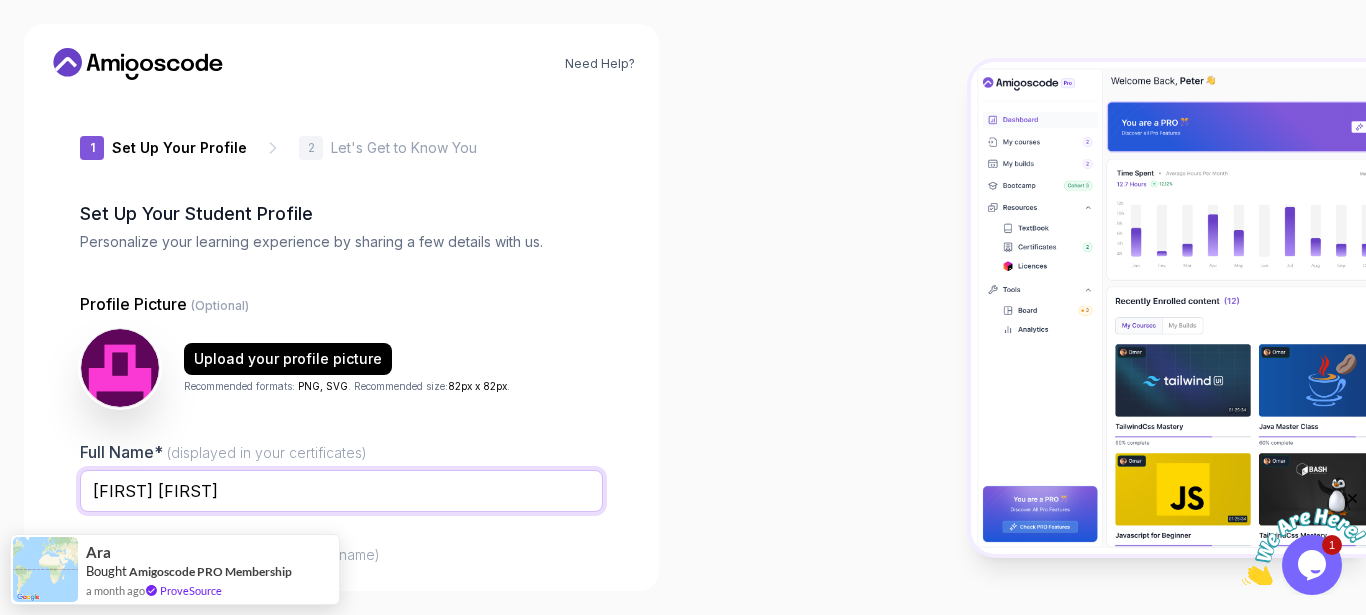 click on "[FIRST] [FIRST]" at bounding box center (341, 491) 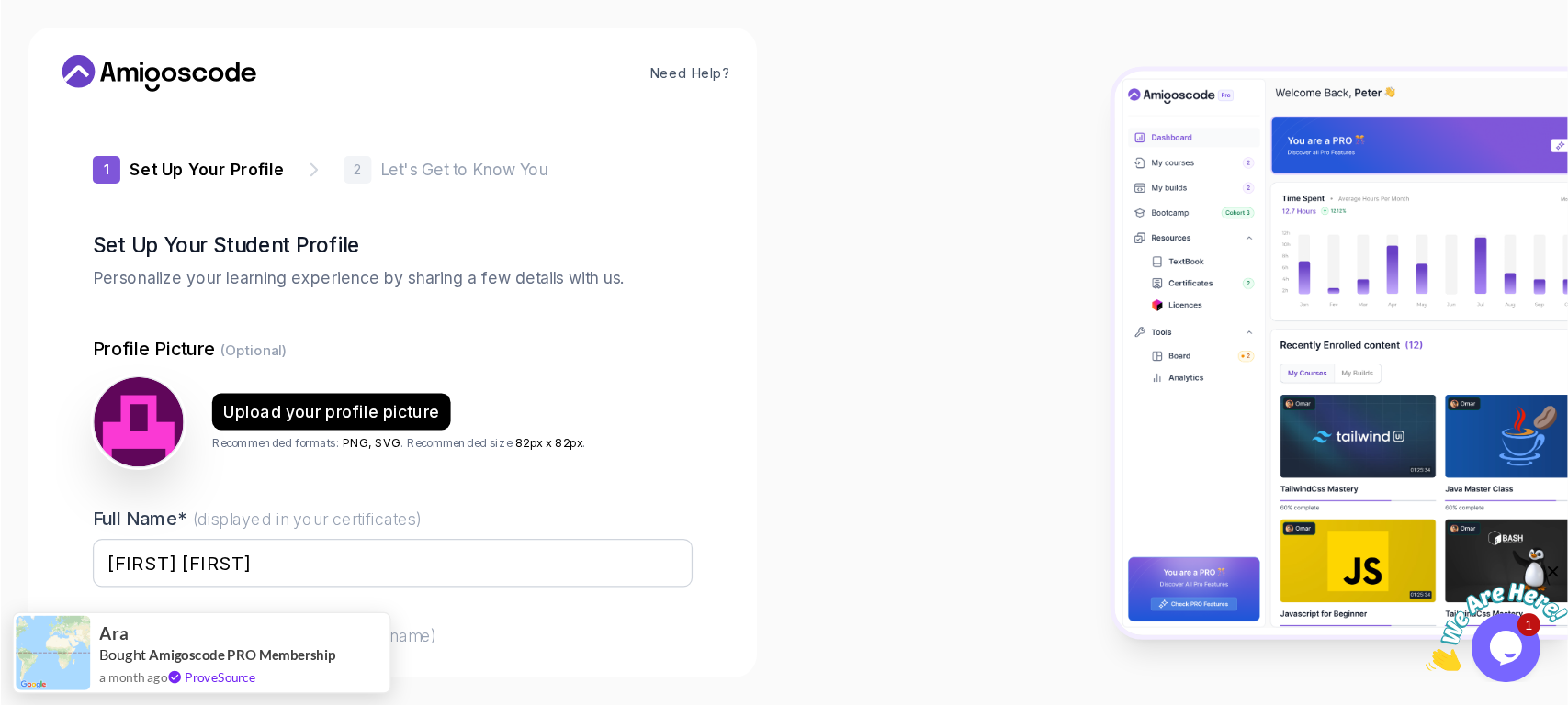 scroll, scrollTop: 201, scrollLeft: 0, axis: vertical 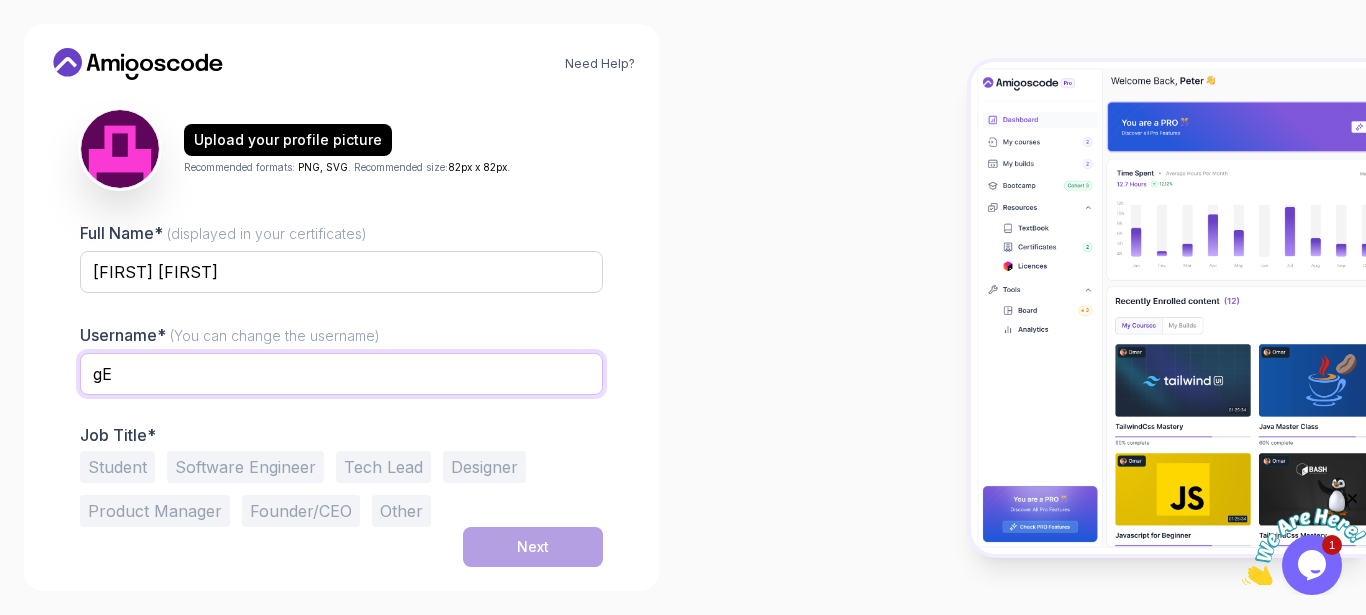 type on "g" 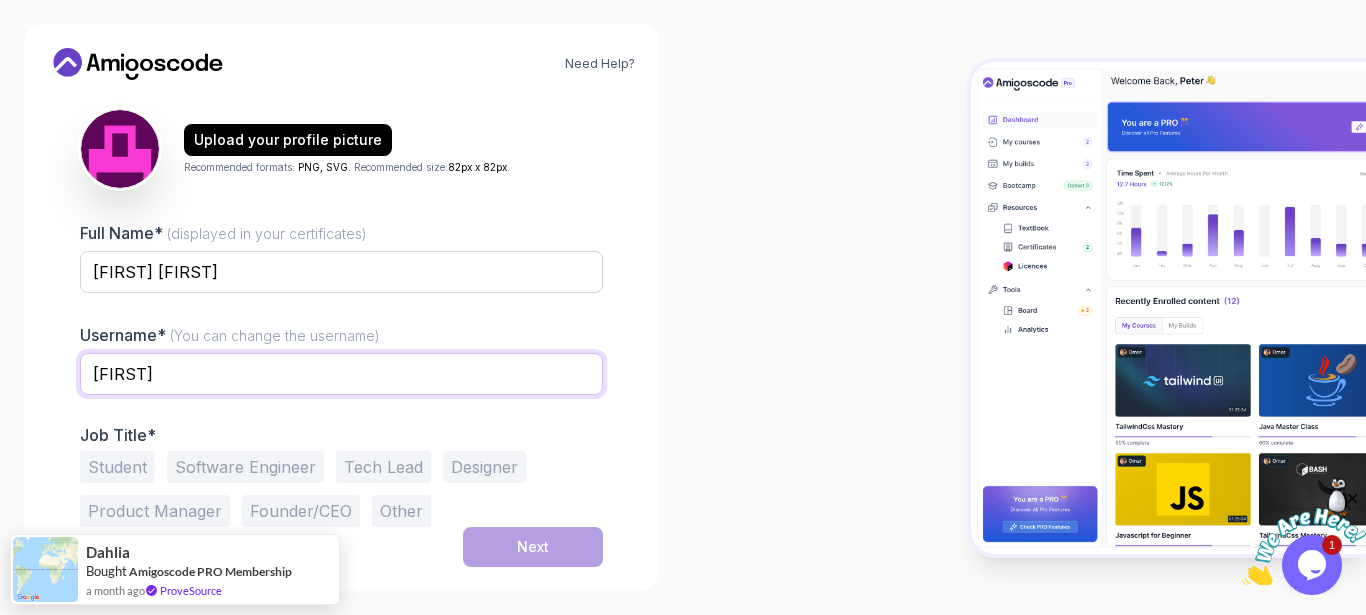 type on "[FIRST]" 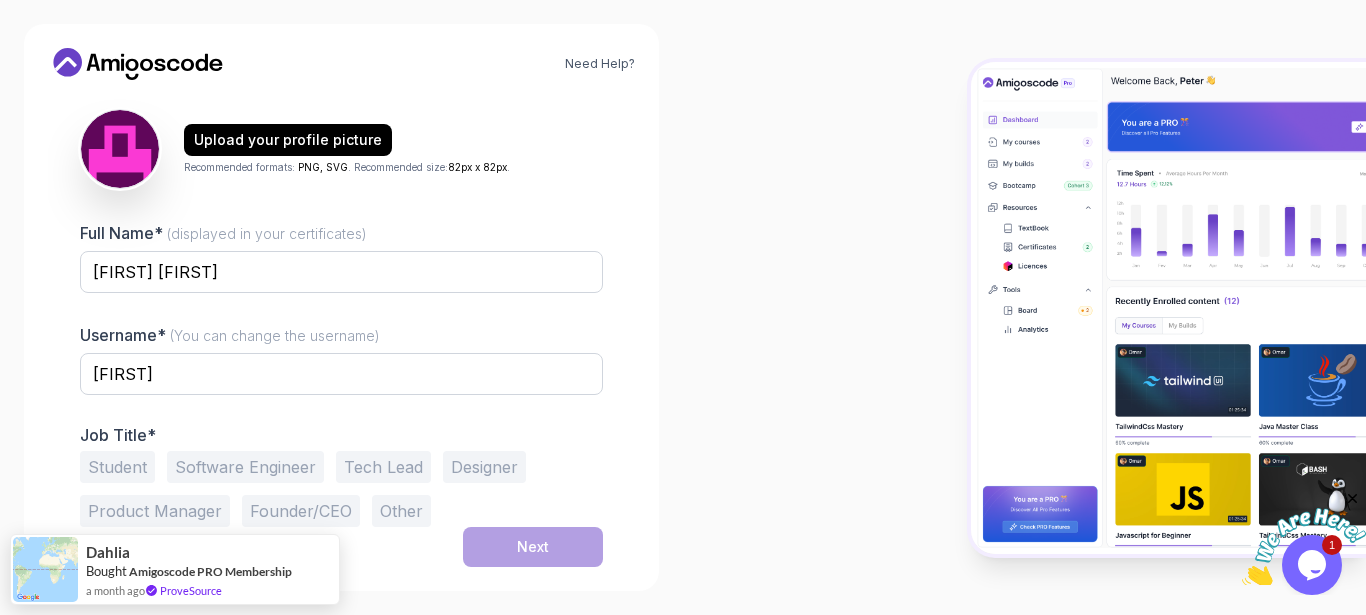 type 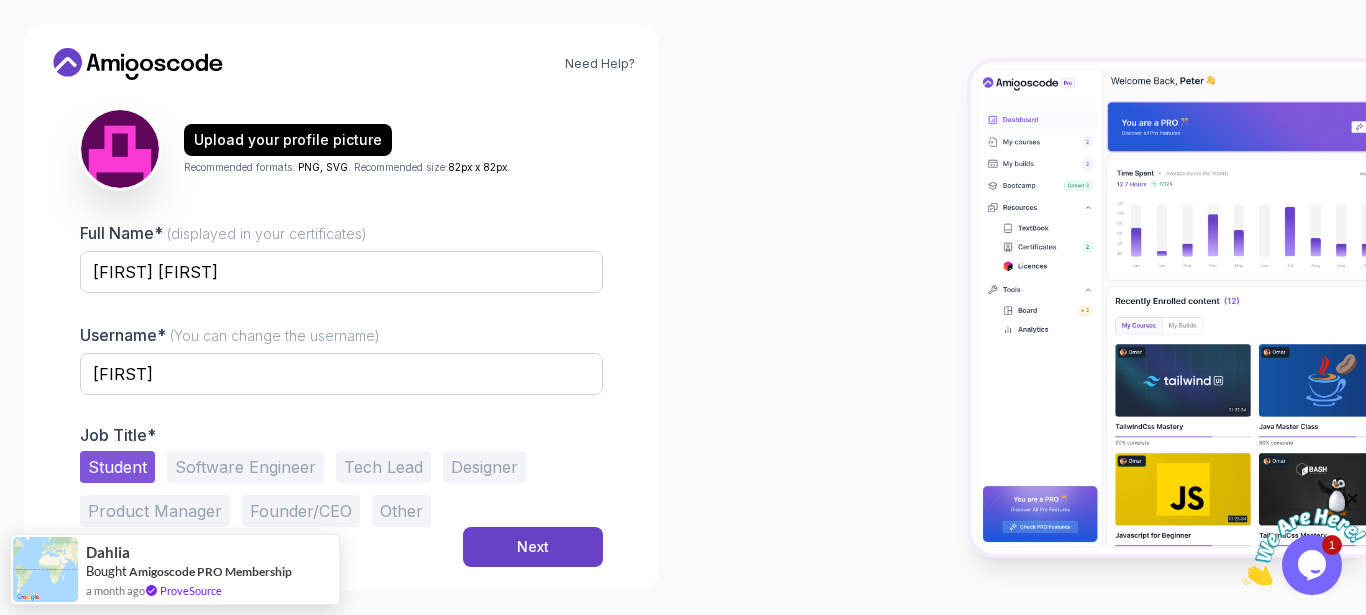 click on "Student Software Engineer Tech Lead Designer Product Manager Founder/CEO Other" at bounding box center (341, 489) 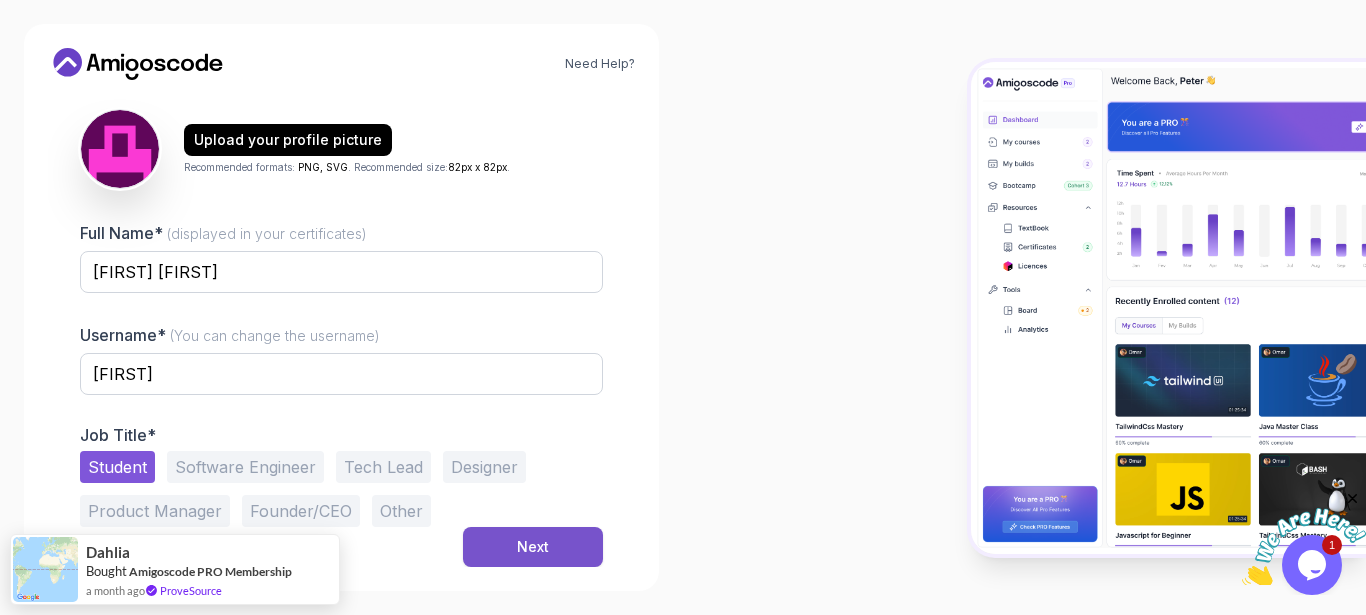 click on "Next" at bounding box center (533, 547) 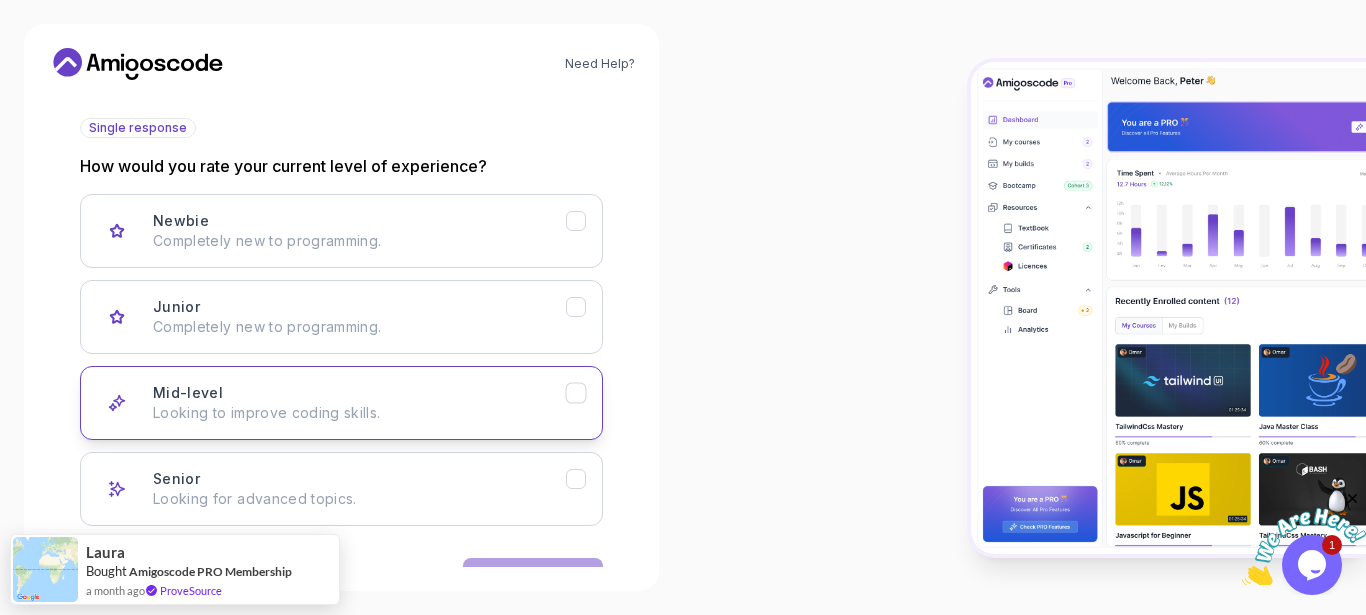 click 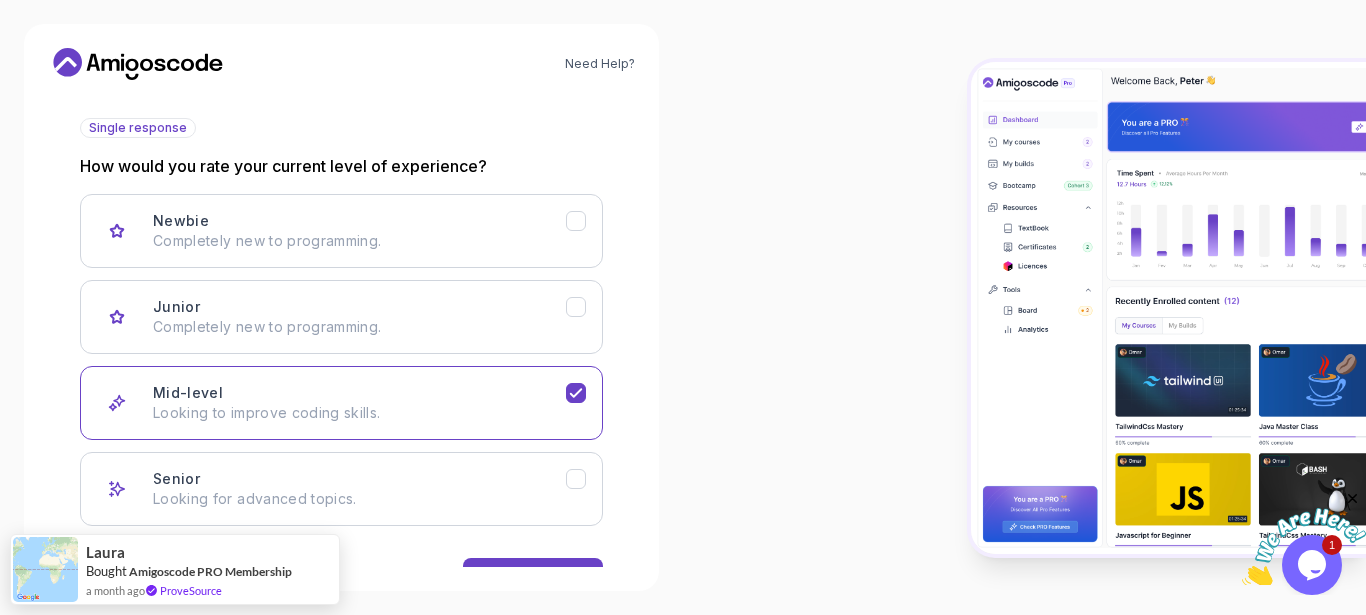 click at bounding box center [1024, 307] 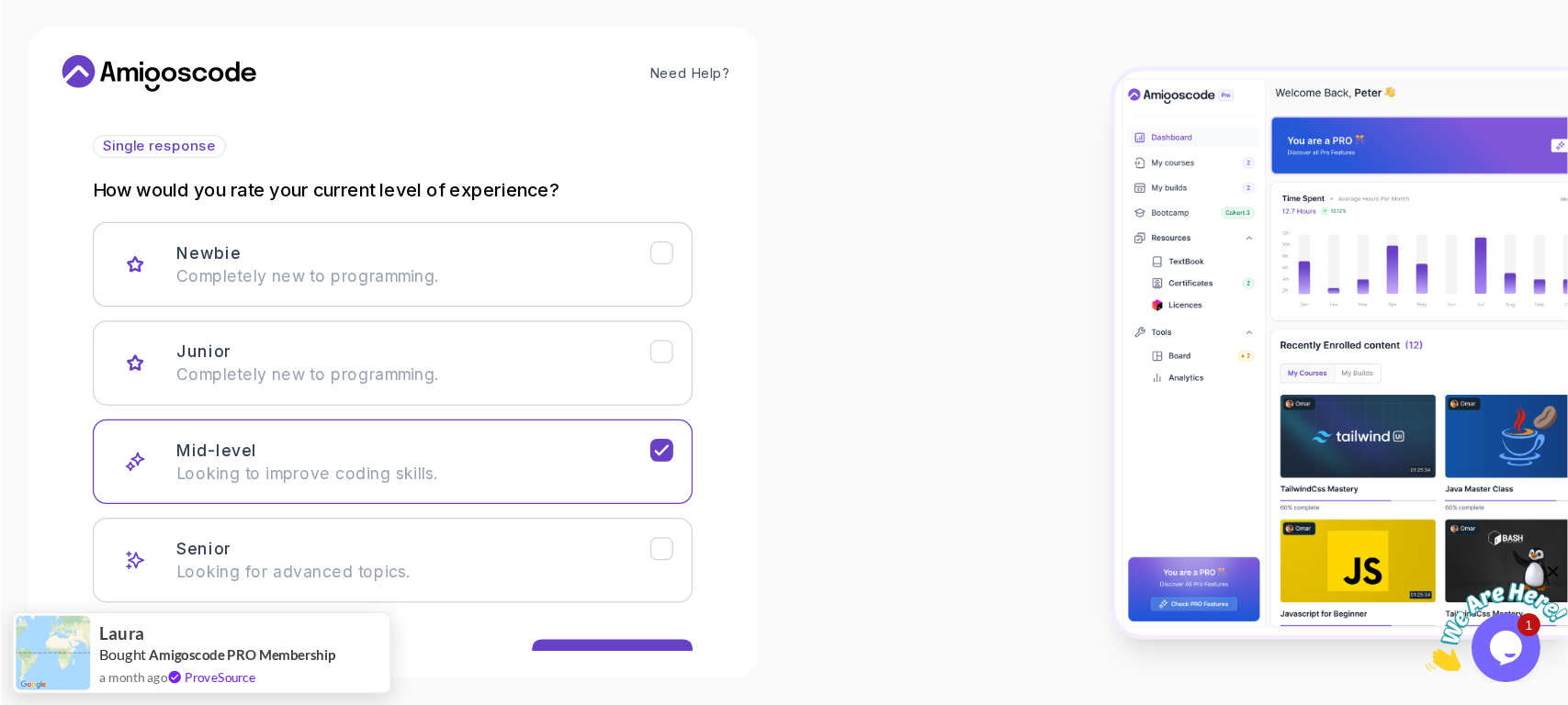 scroll, scrollTop: 119, scrollLeft: 0, axis: vertical 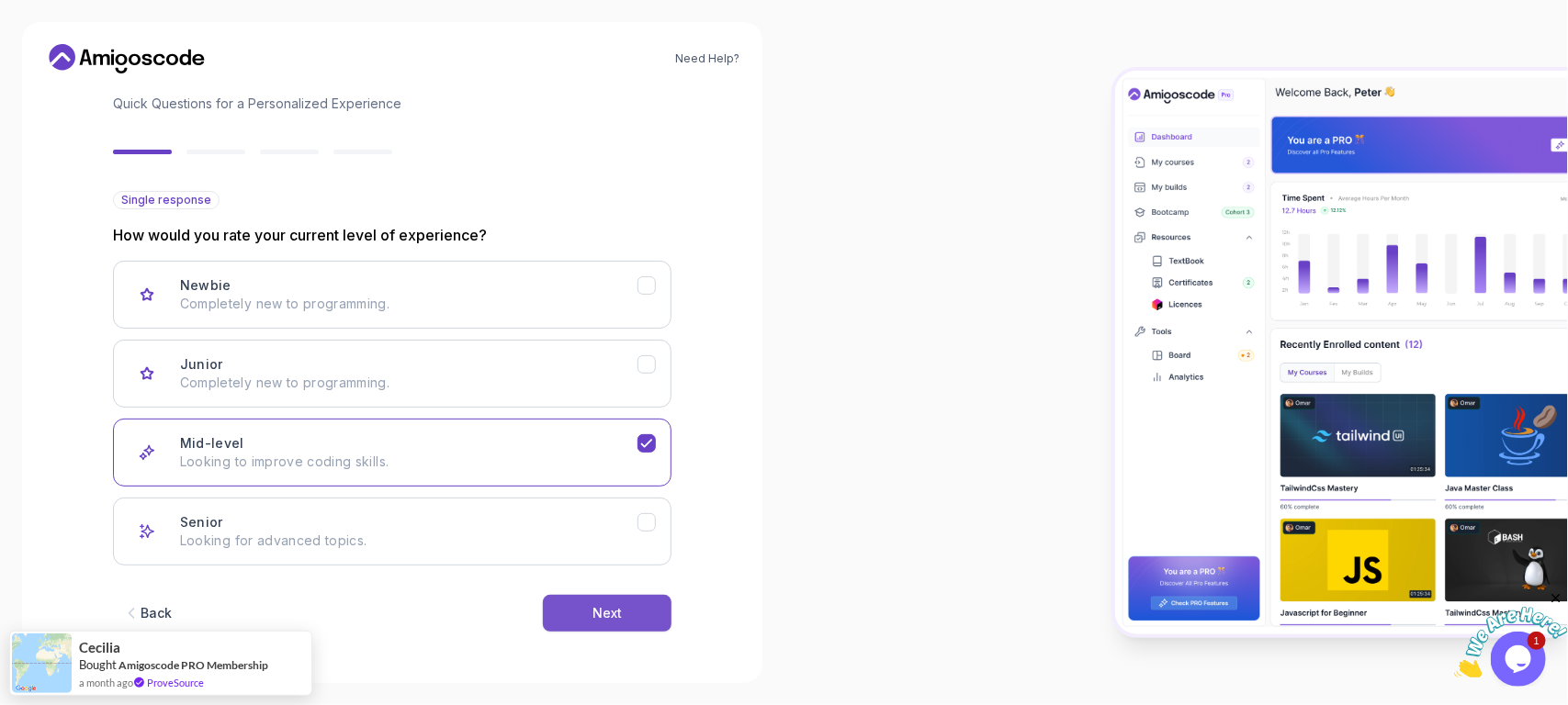 click on "Next" at bounding box center (607, 613) 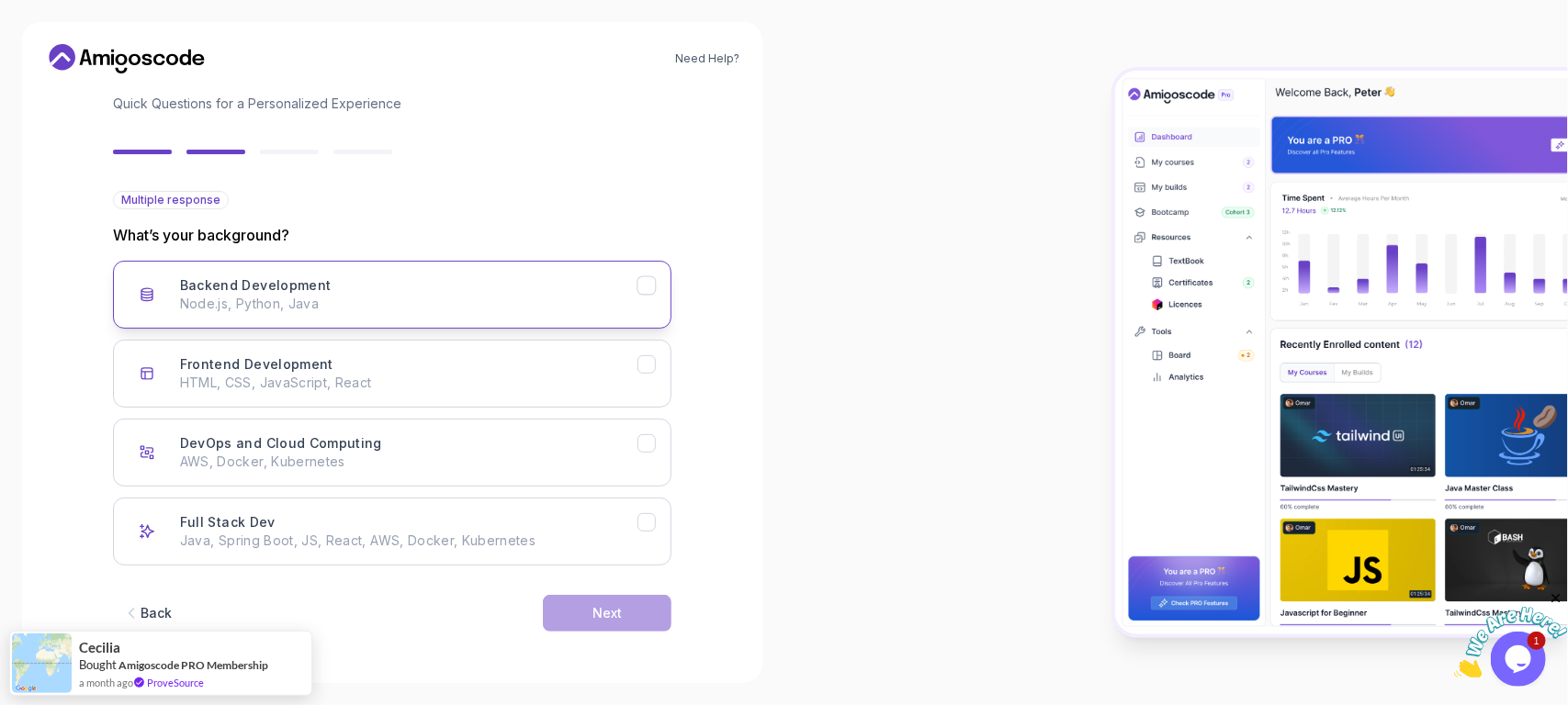 click on "Backend Development Node.js, Python, Java" at bounding box center (392, 295) 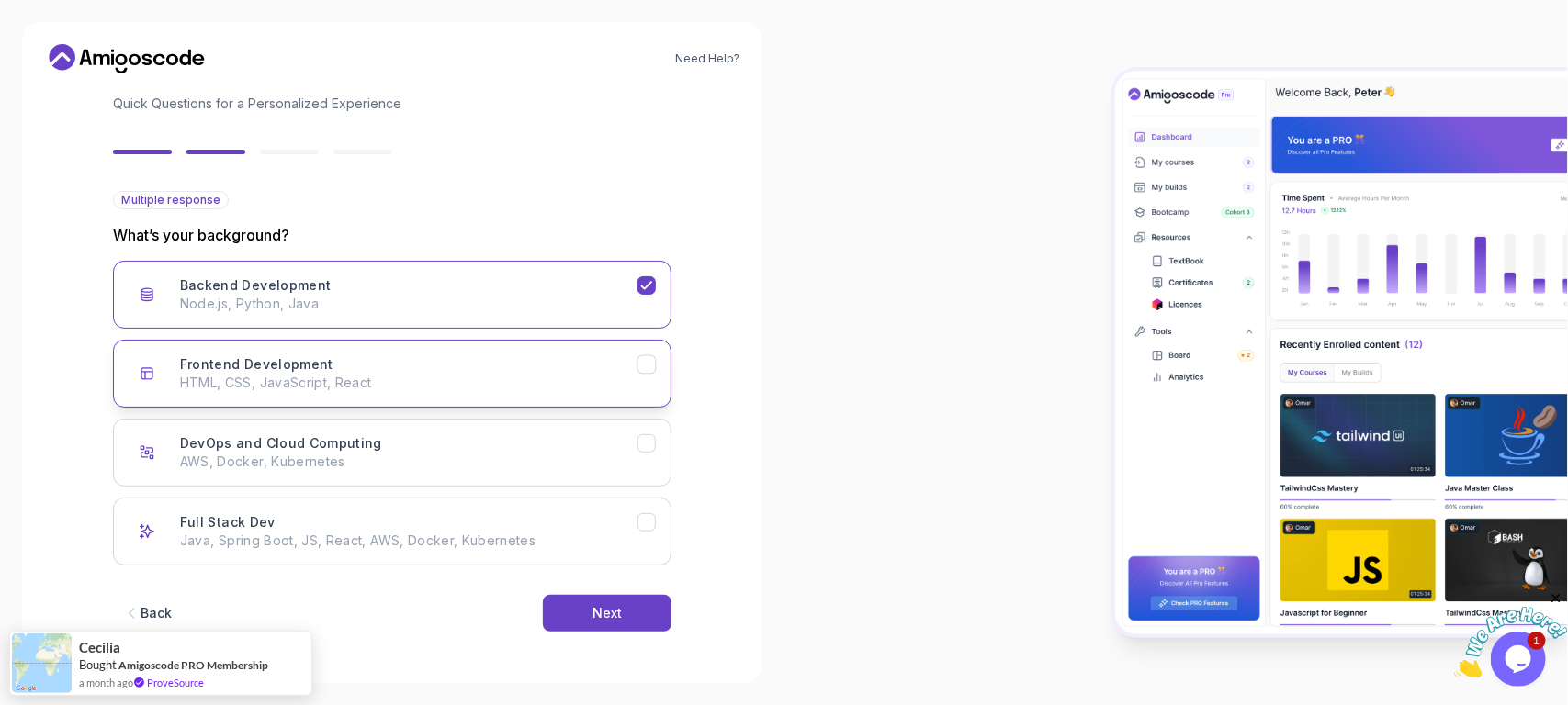 click 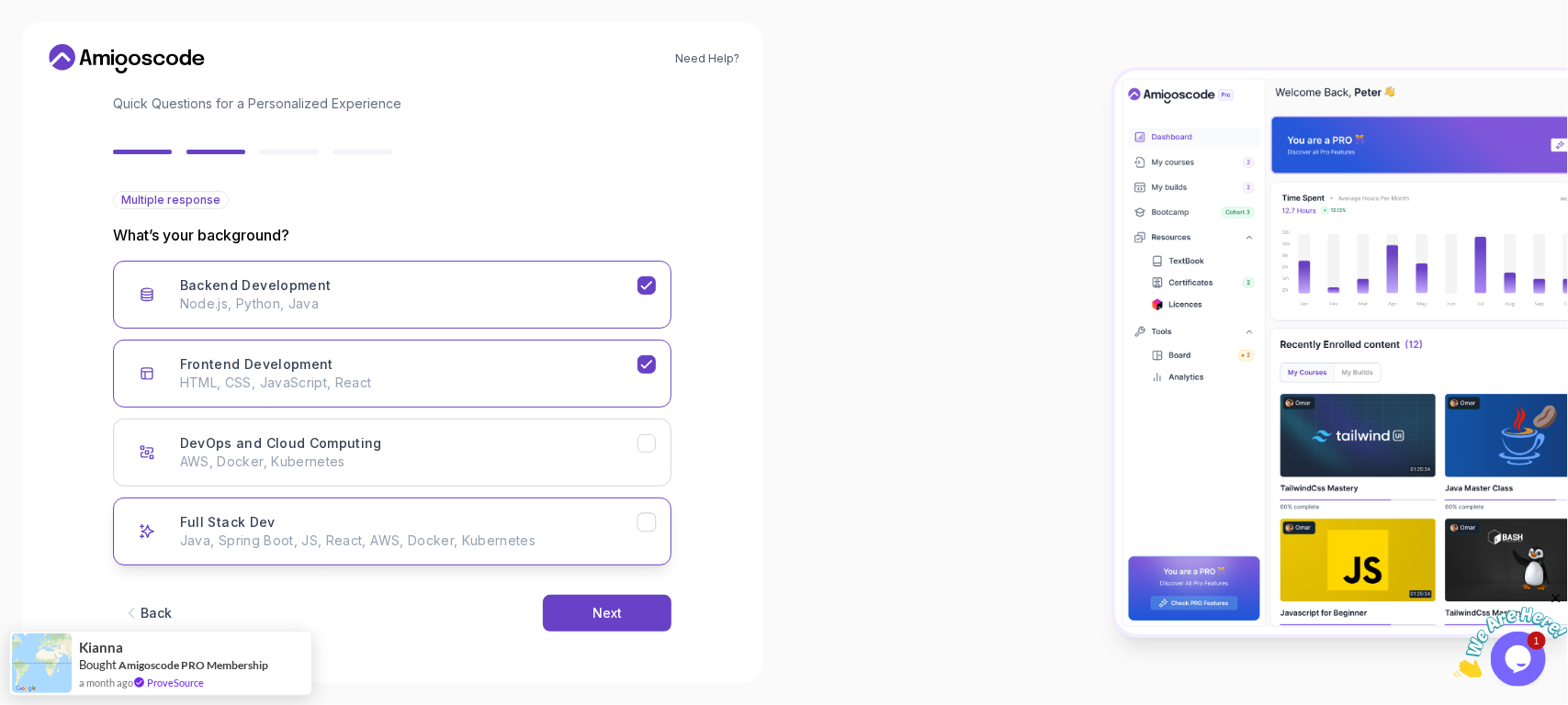click 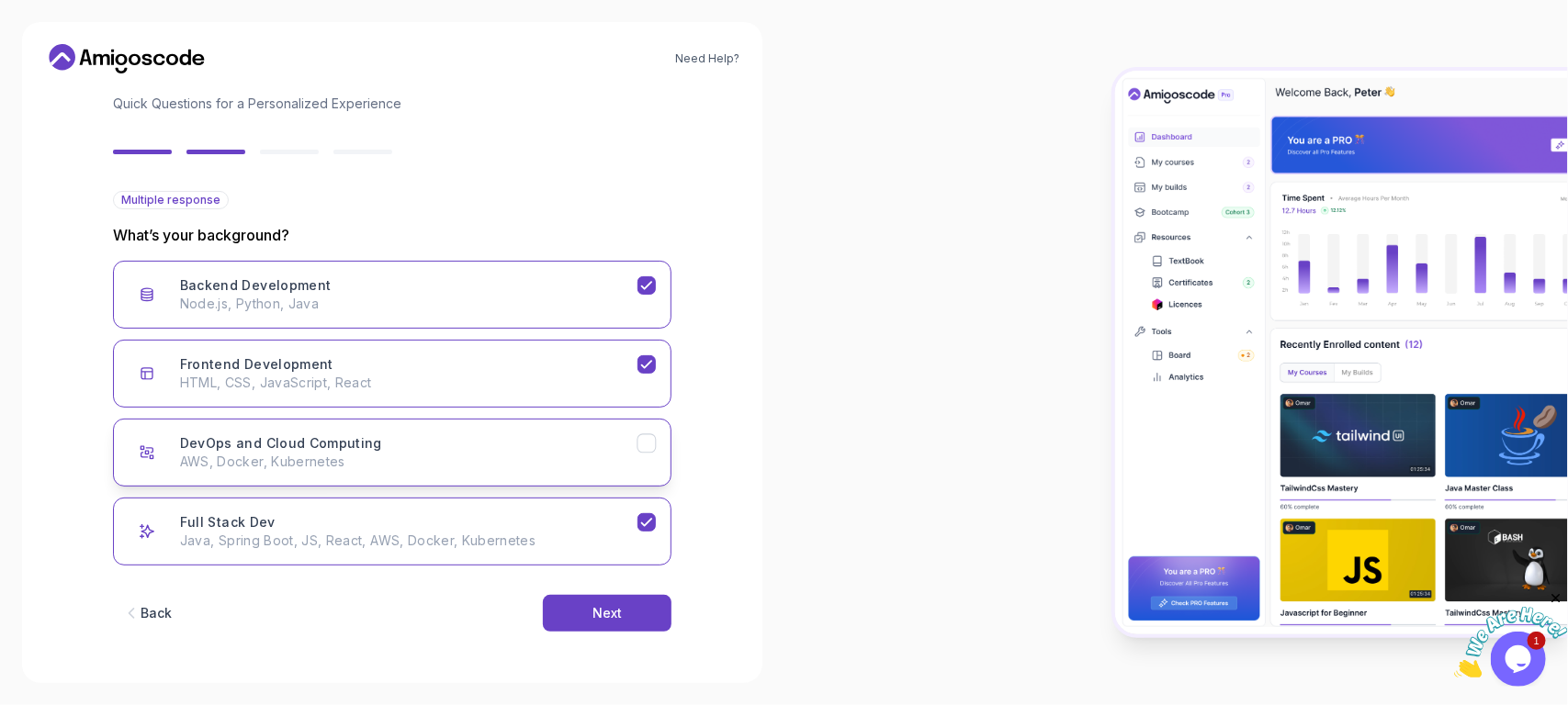 click 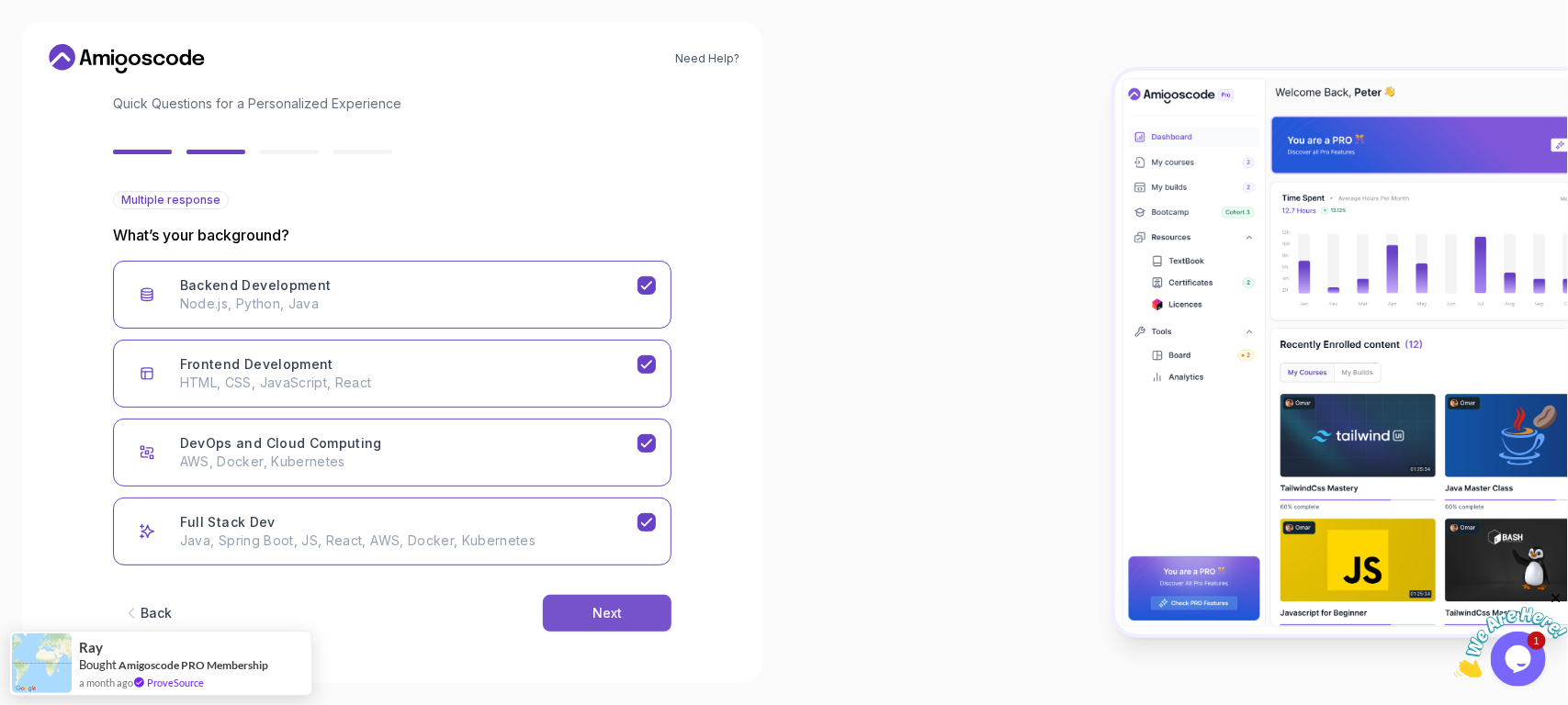 click on "Next" at bounding box center (607, 613) 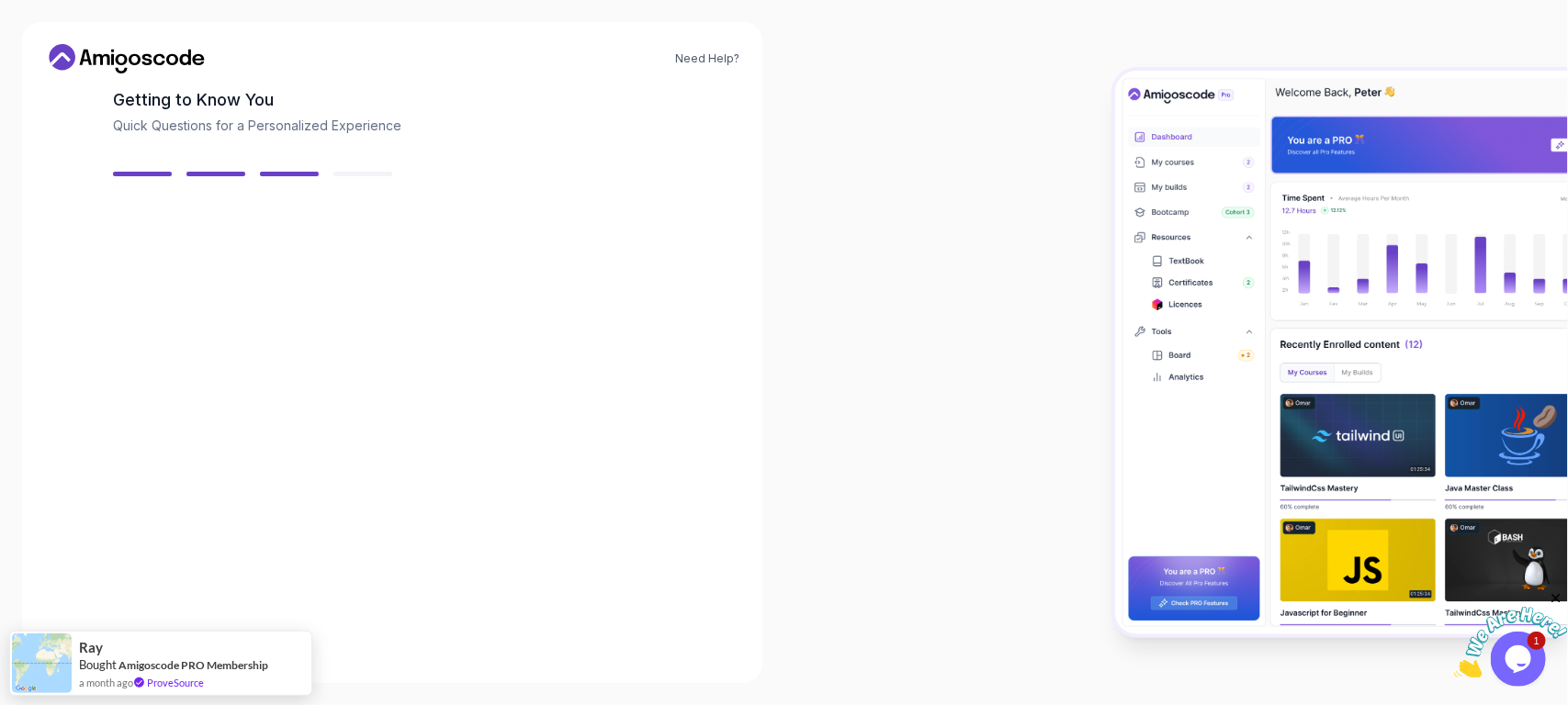 scroll, scrollTop: 95, scrollLeft: 0, axis: vertical 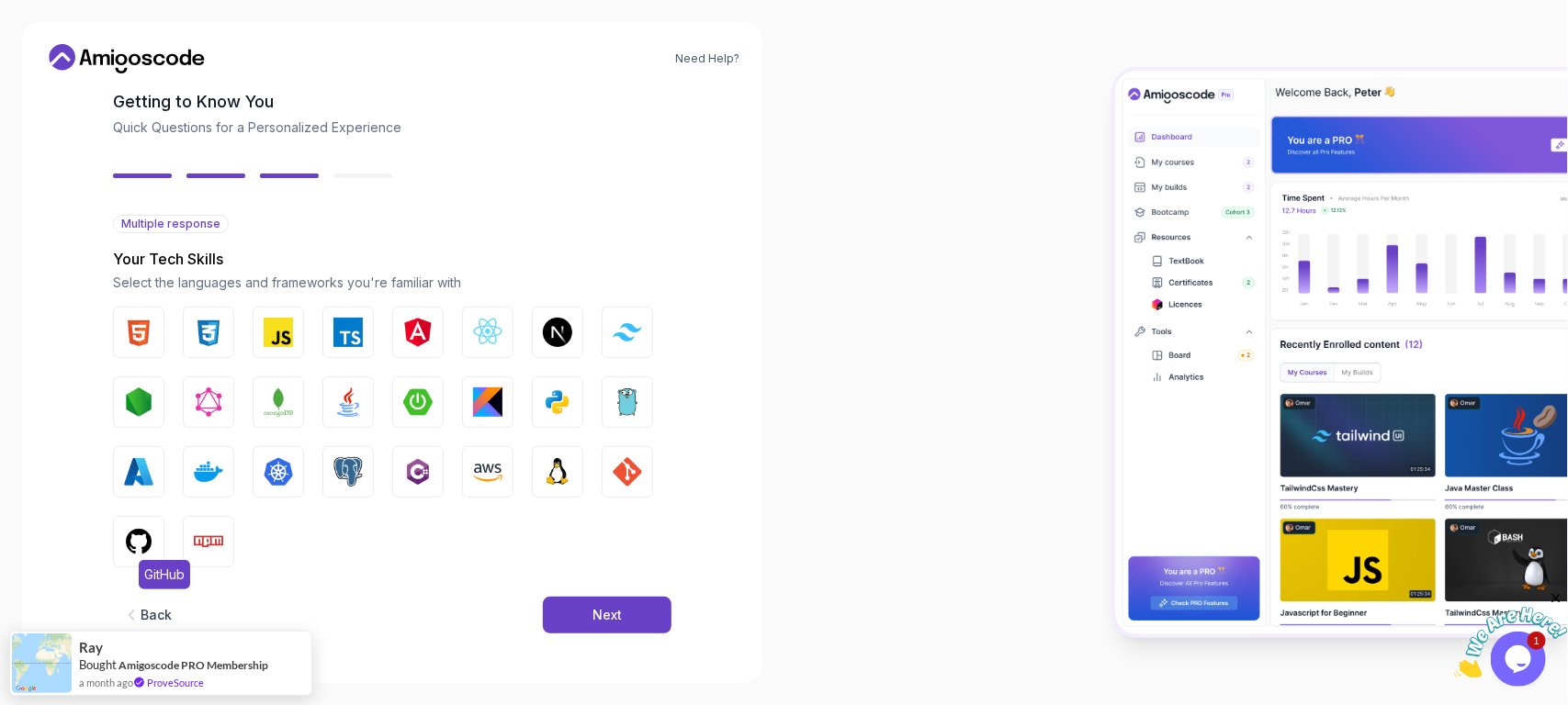 click at bounding box center (139, 542) 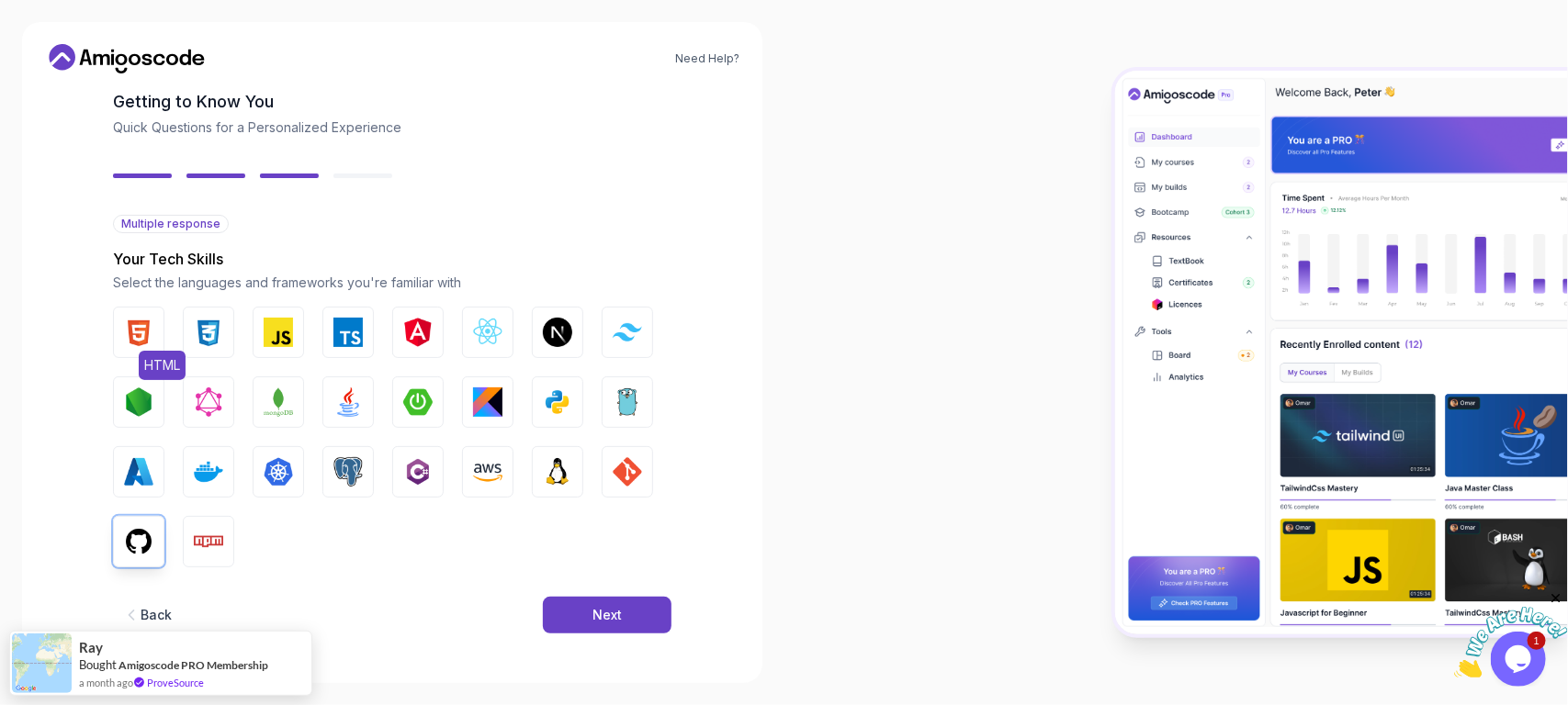click at bounding box center (139, 332) 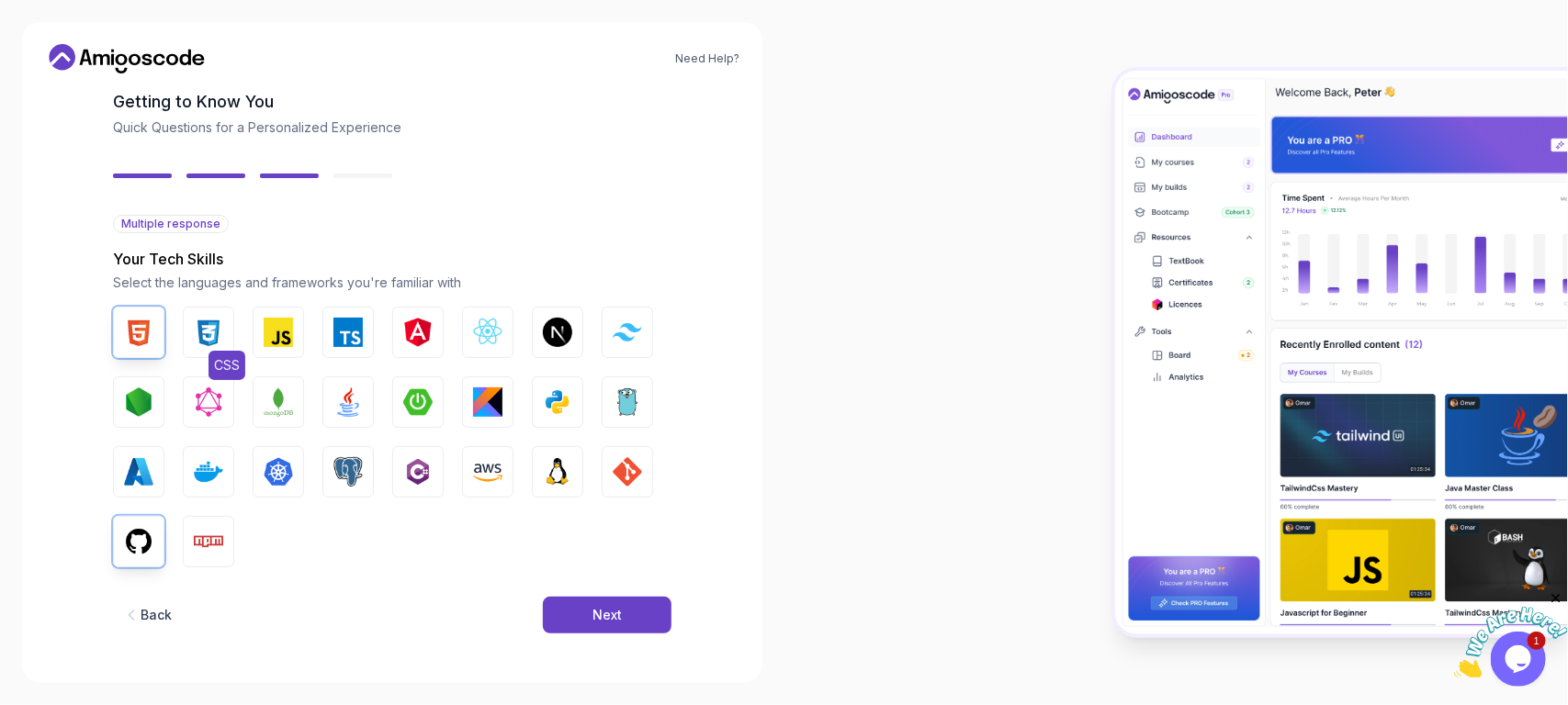 click at bounding box center (209, 332) 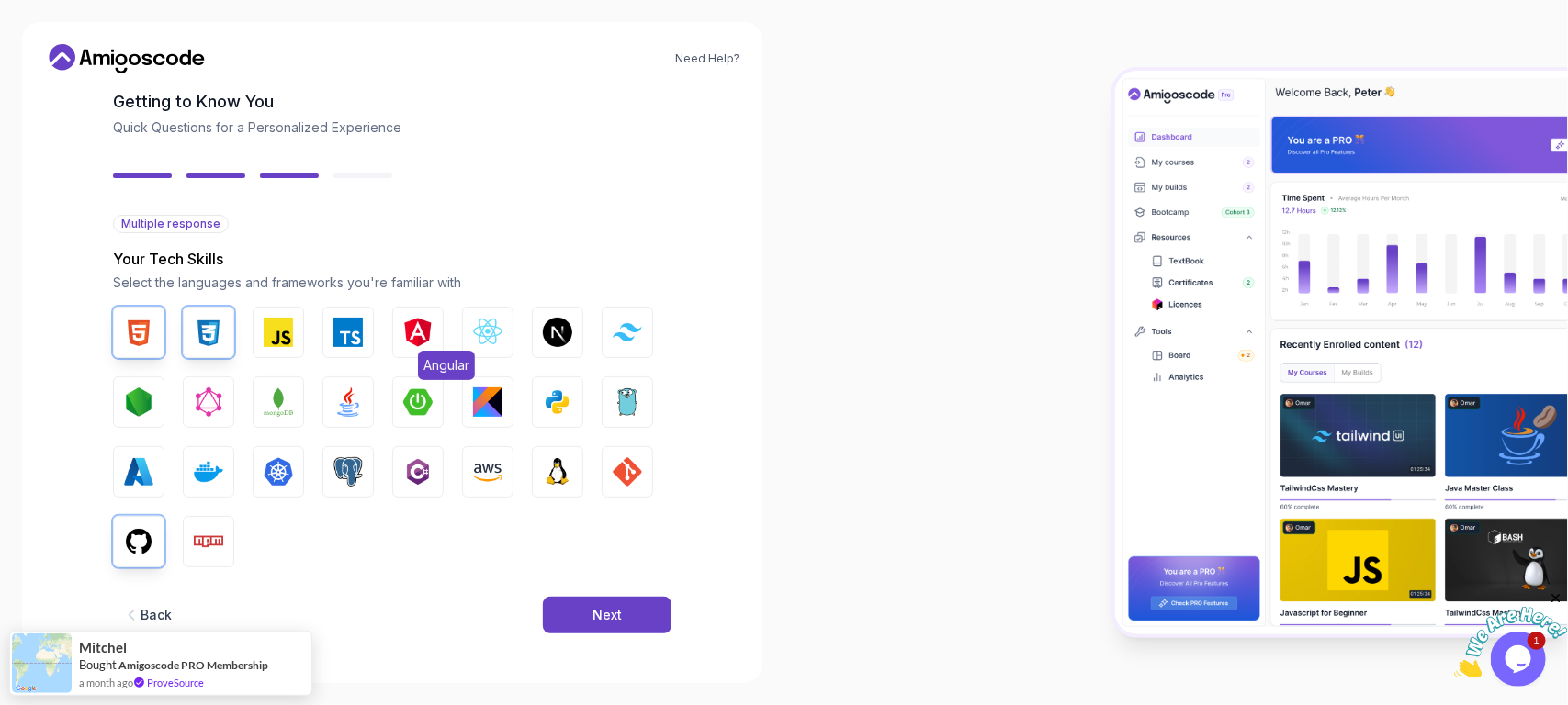 click at bounding box center [418, 332] 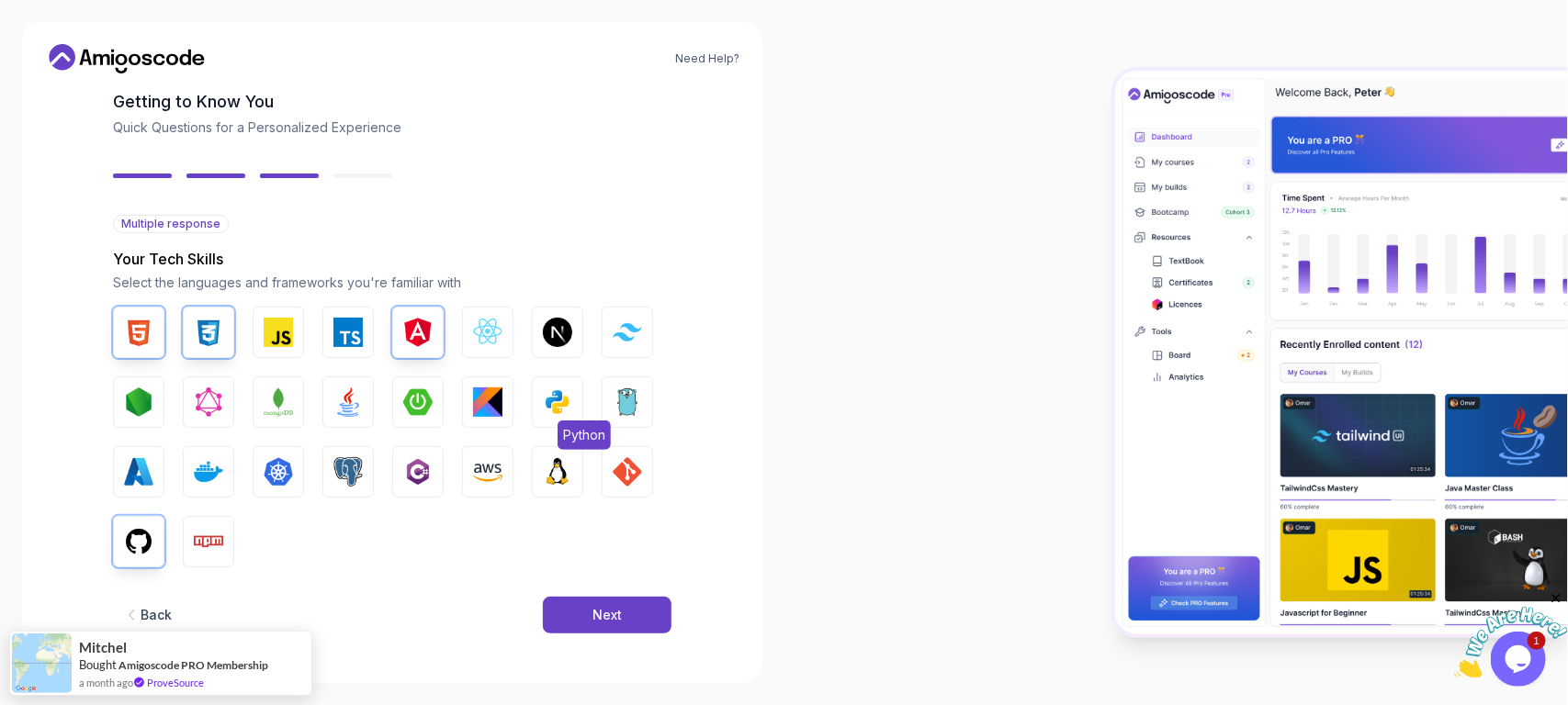 click at bounding box center [558, 402] 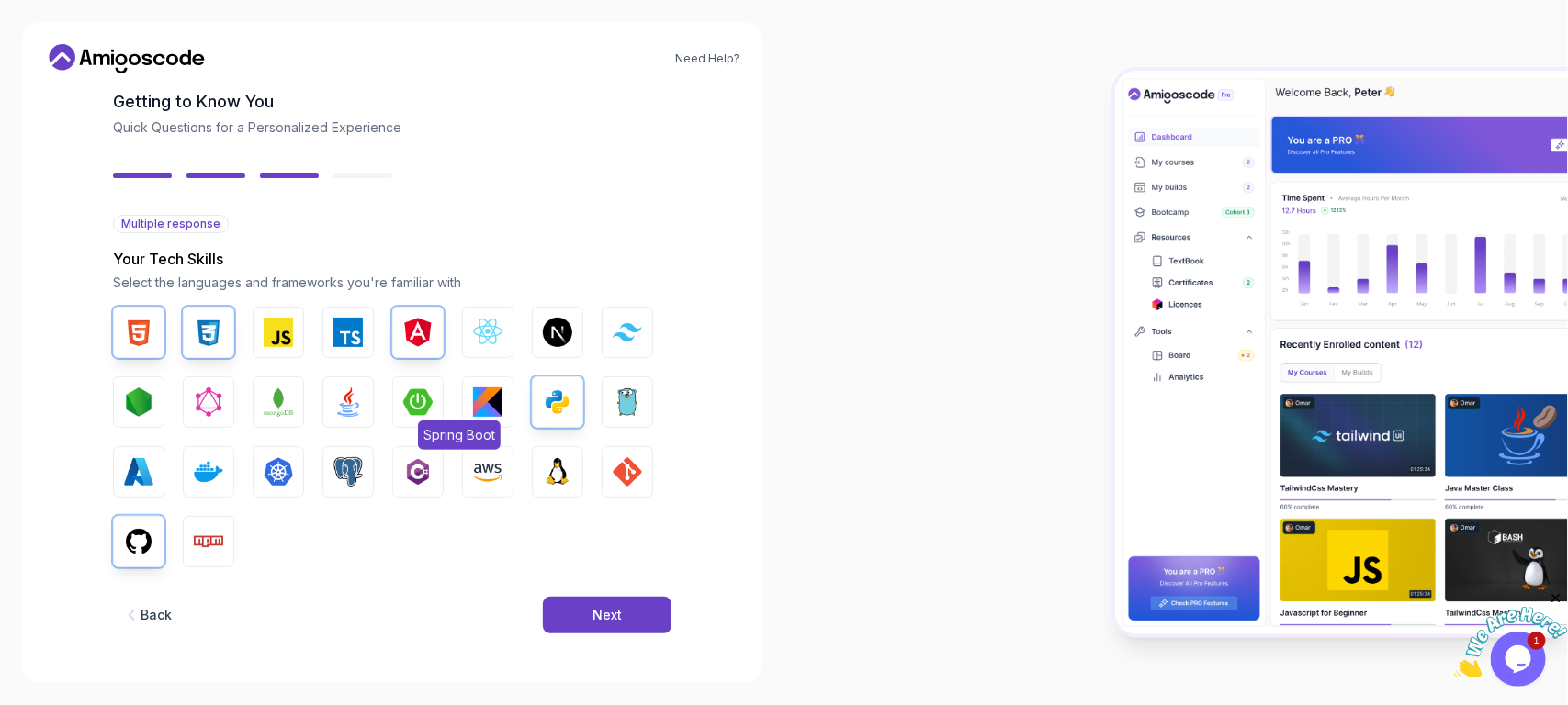 click at bounding box center (418, 402) 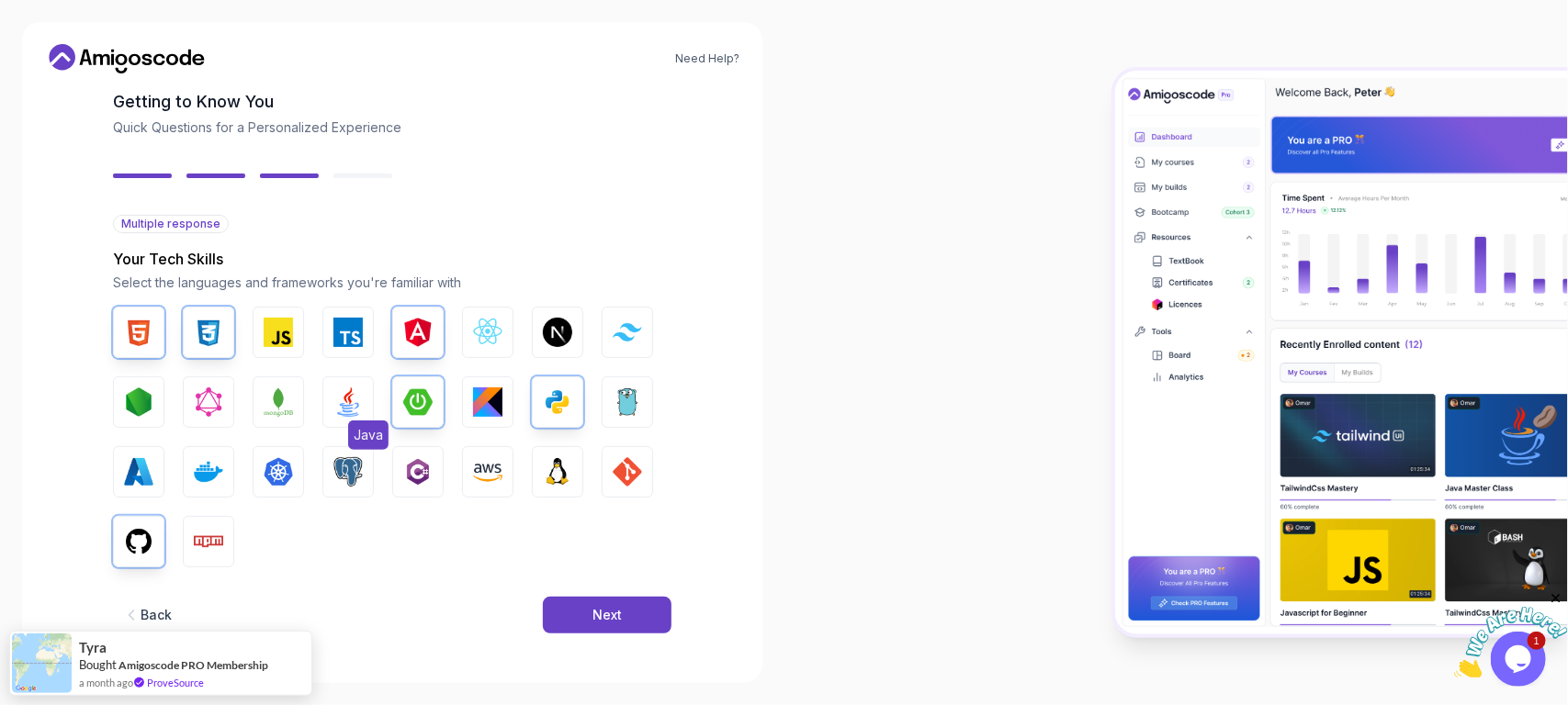 click at bounding box center [348, 402] 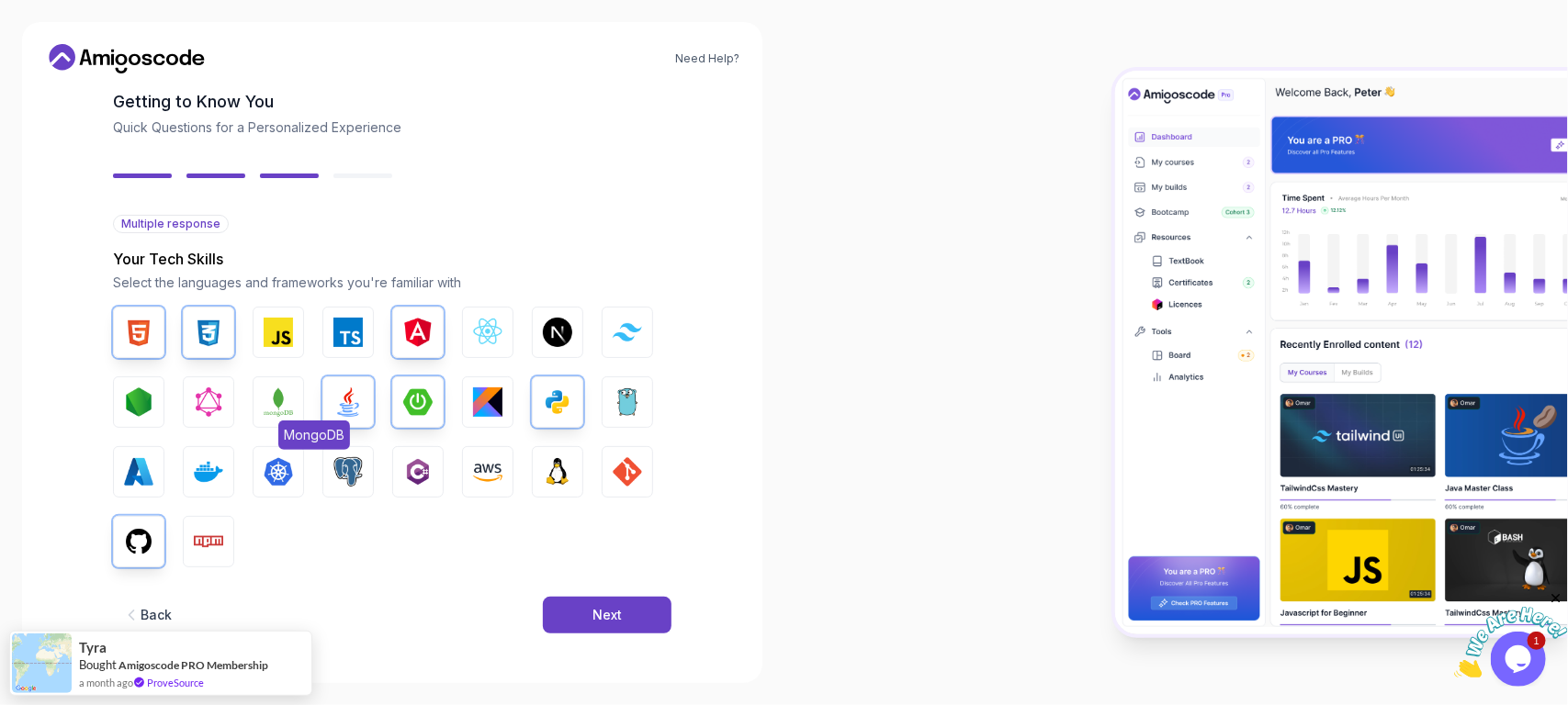 click at bounding box center [278, 402] 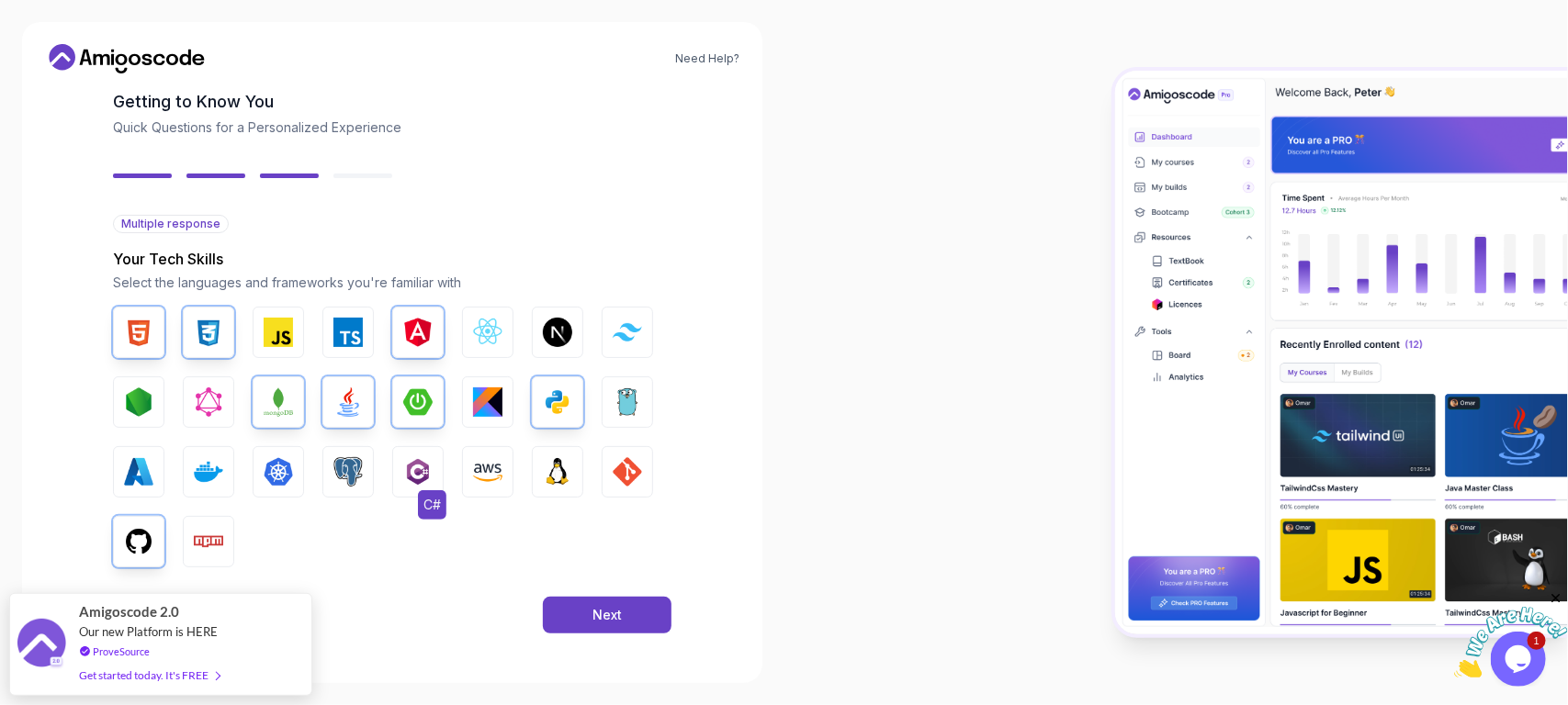 click at bounding box center (418, 472) 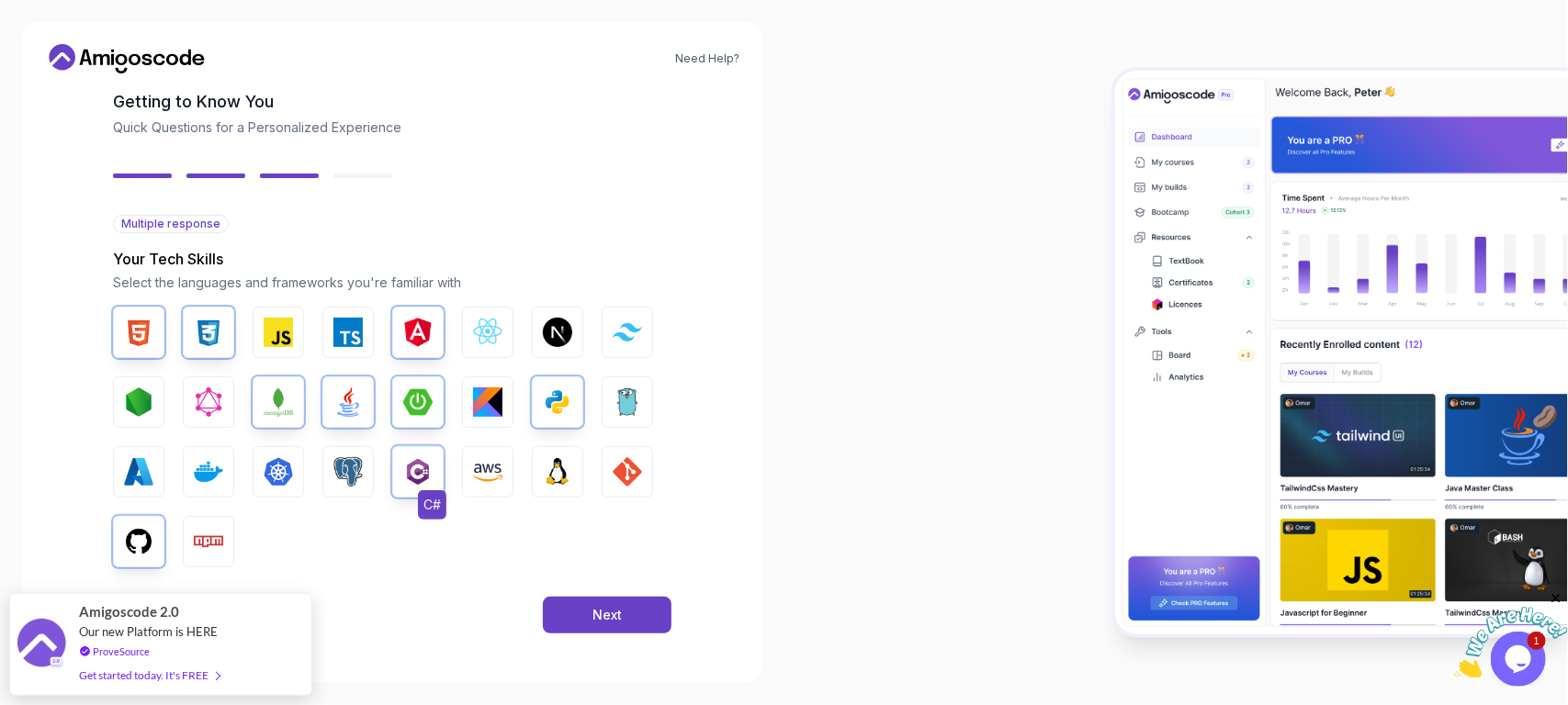 click at bounding box center (418, 472) 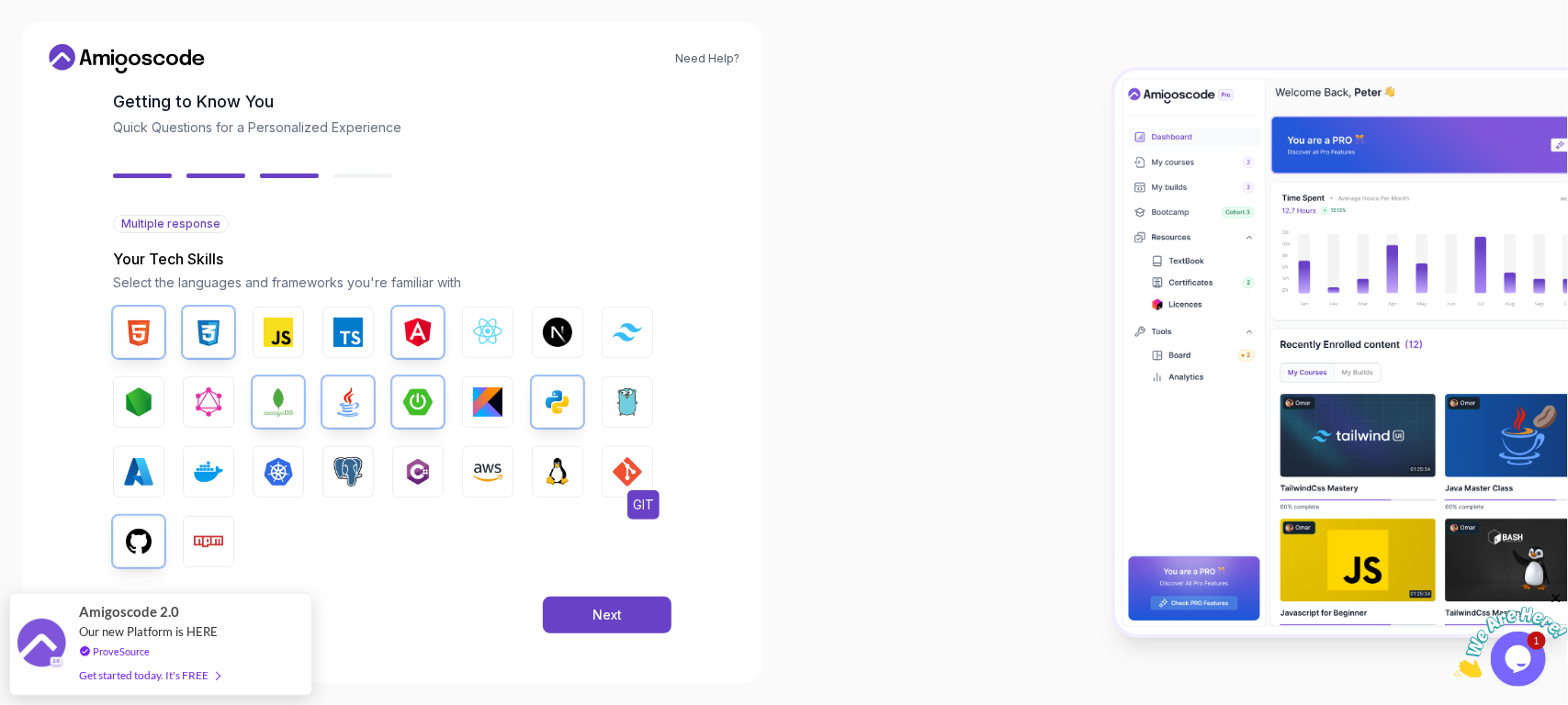 click at bounding box center (627, 472) 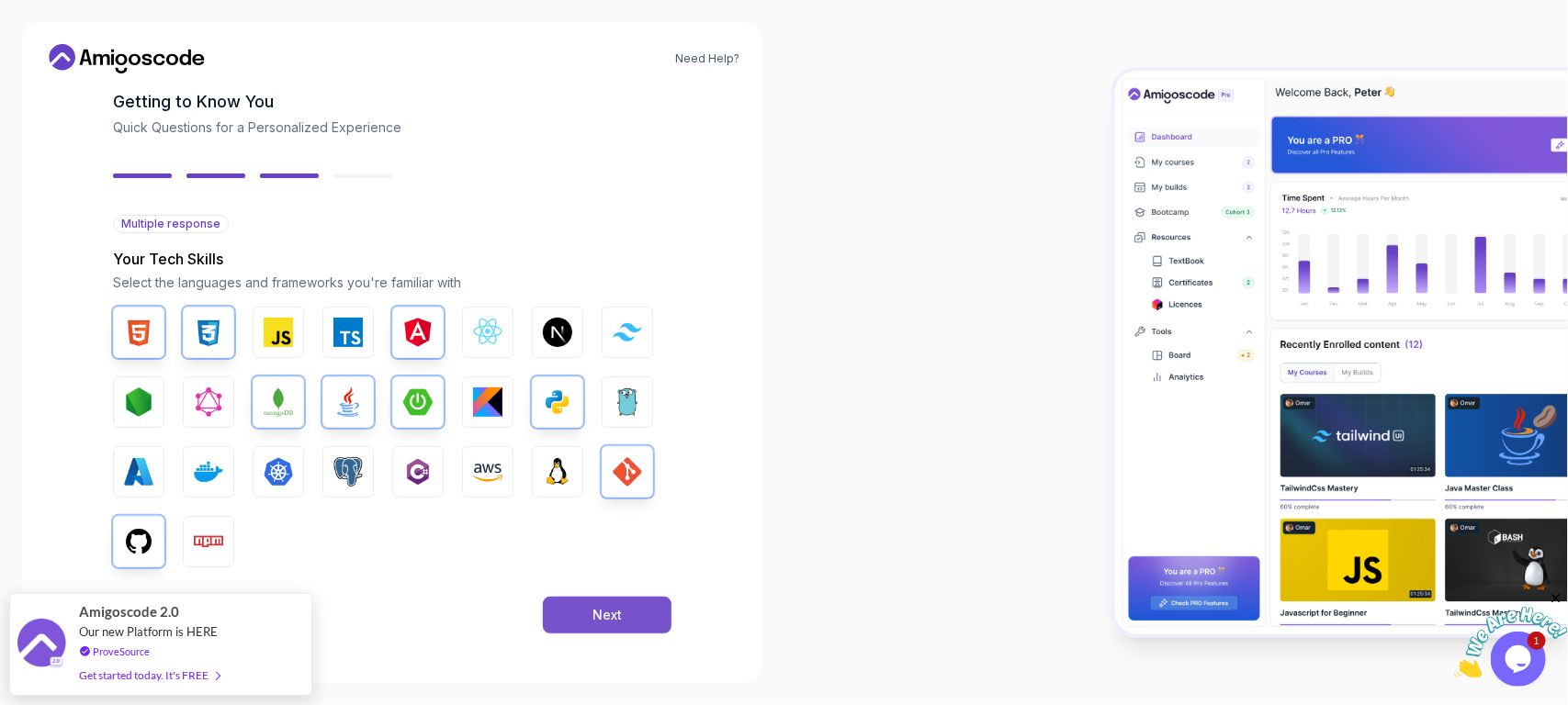 click on "Next" at bounding box center (607, 615) 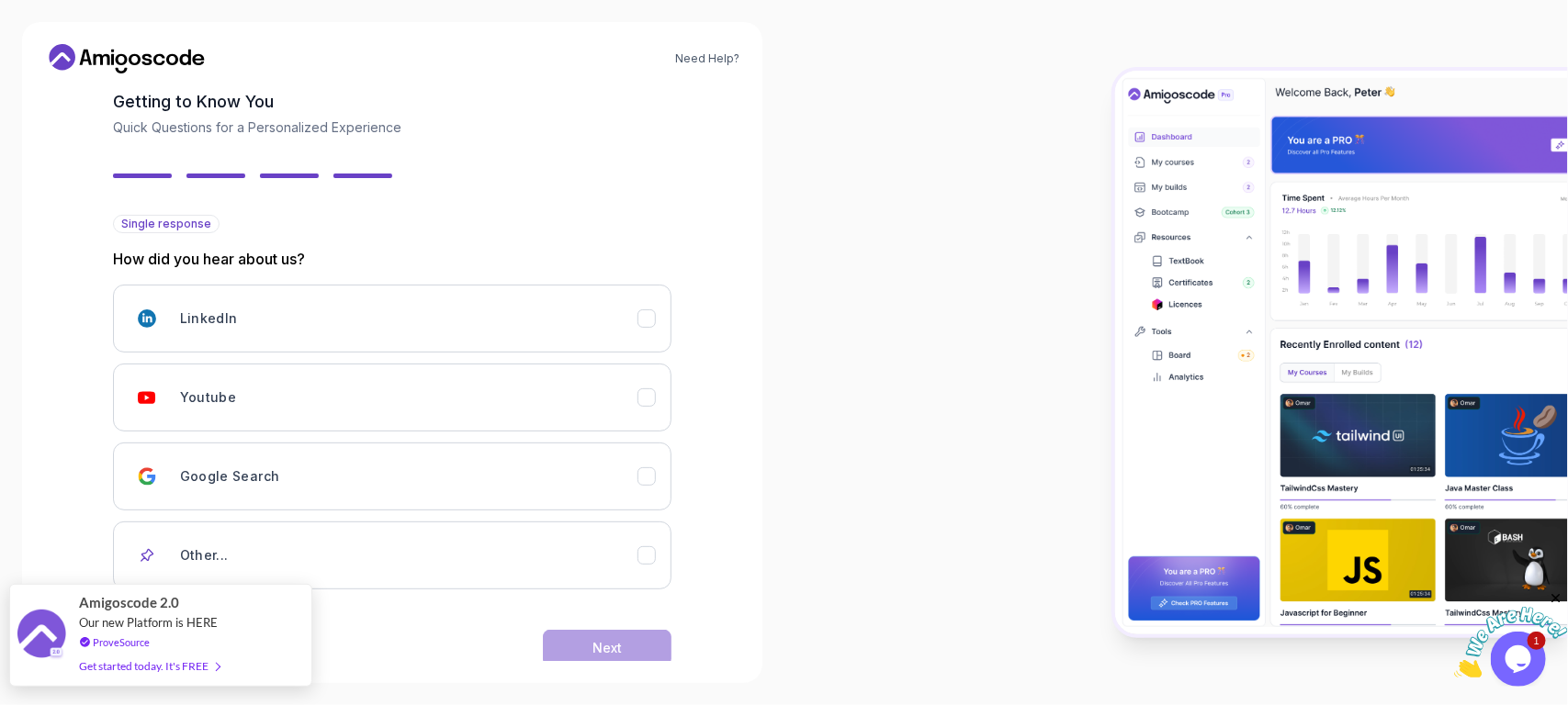 click on "Our new Platform is HERE" at bounding box center [152, 622] 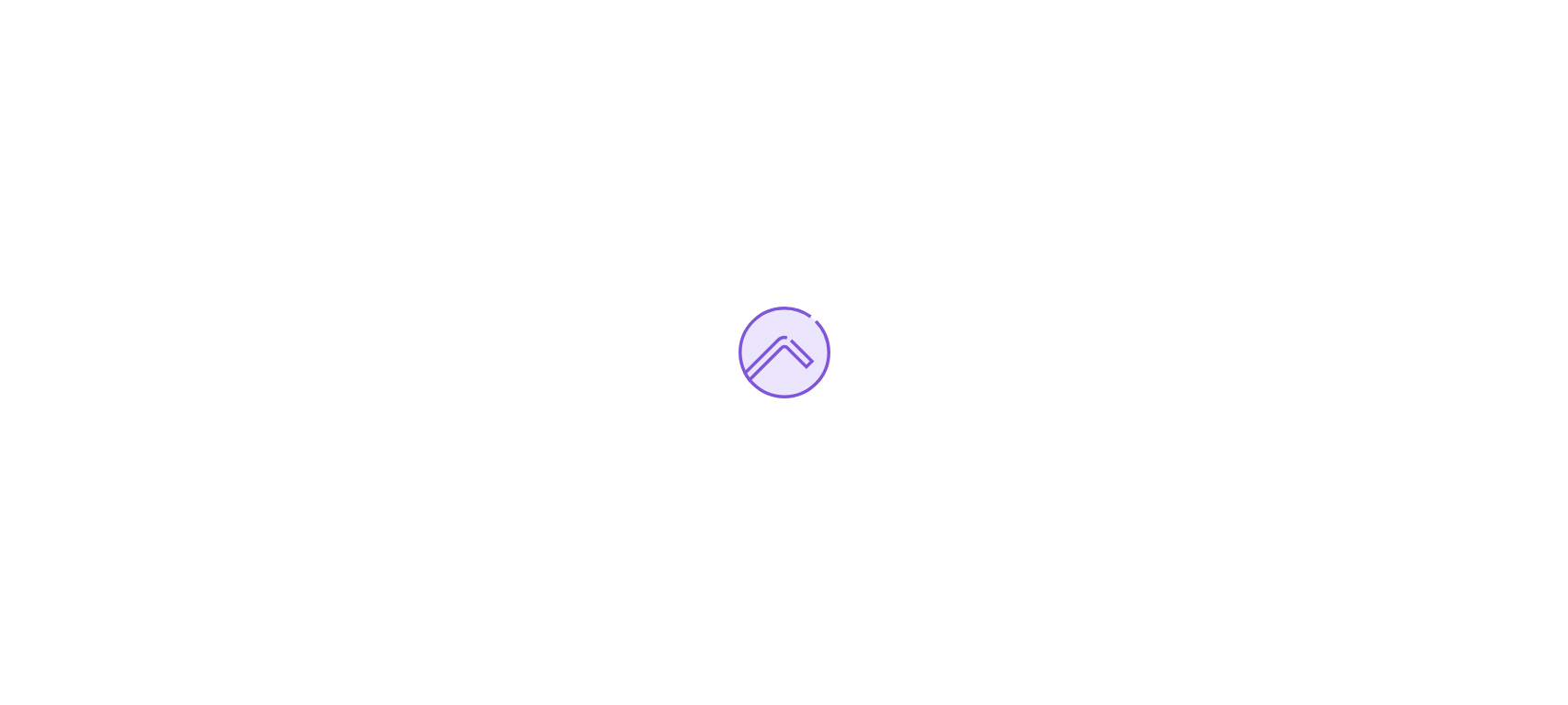 scroll, scrollTop: 0, scrollLeft: 0, axis: both 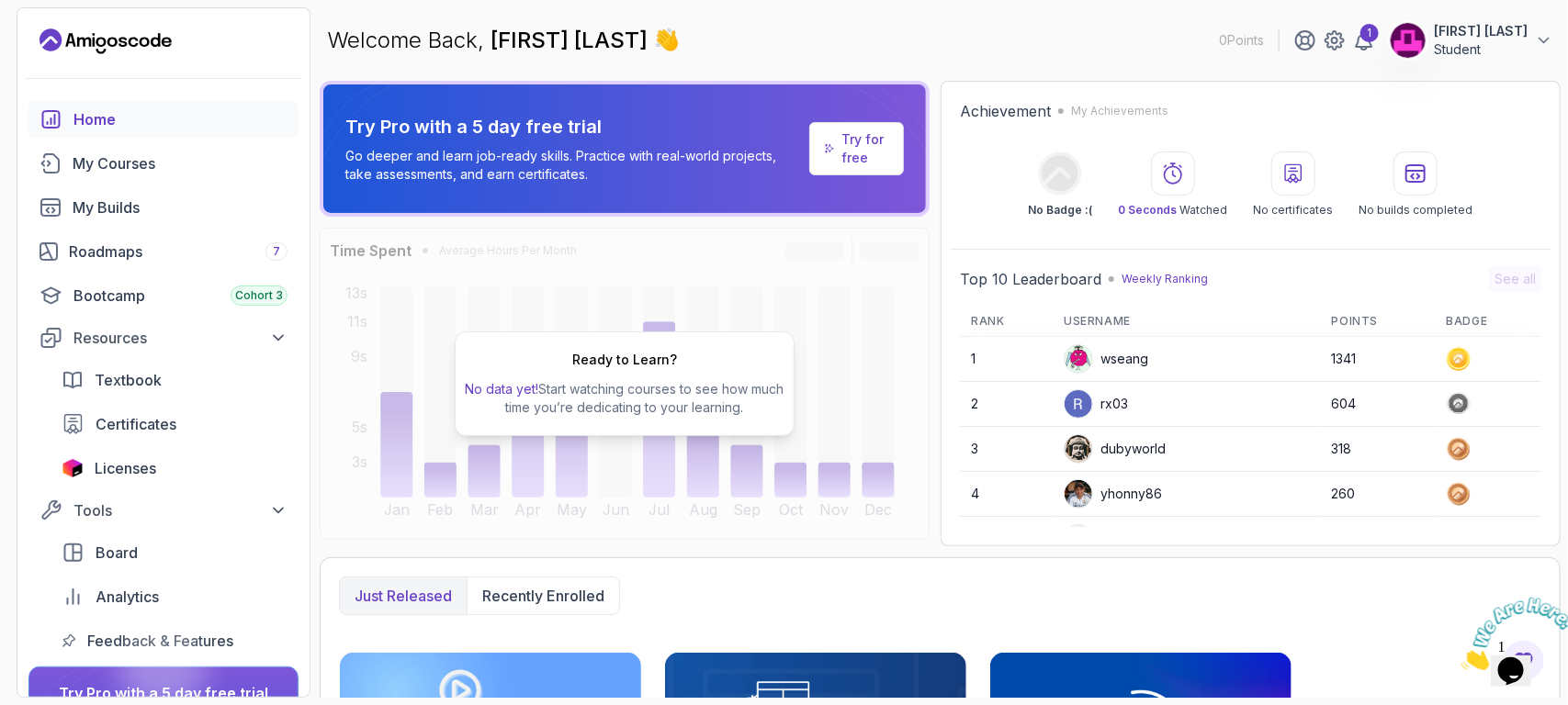 click on "Just released Recently enrolled" at bounding box center (940, 596) 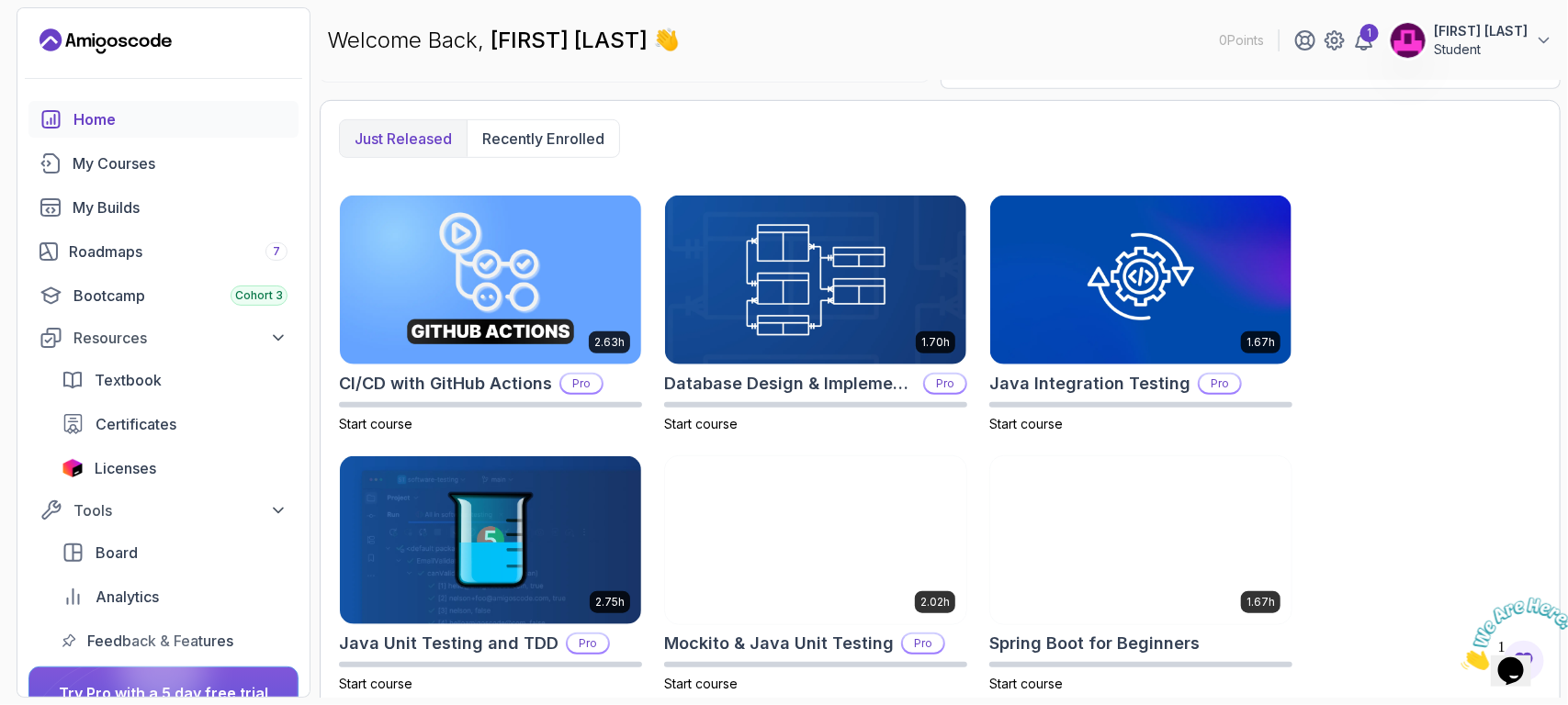scroll, scrollTop: 503, scrollLeft: 0, axis: vertical 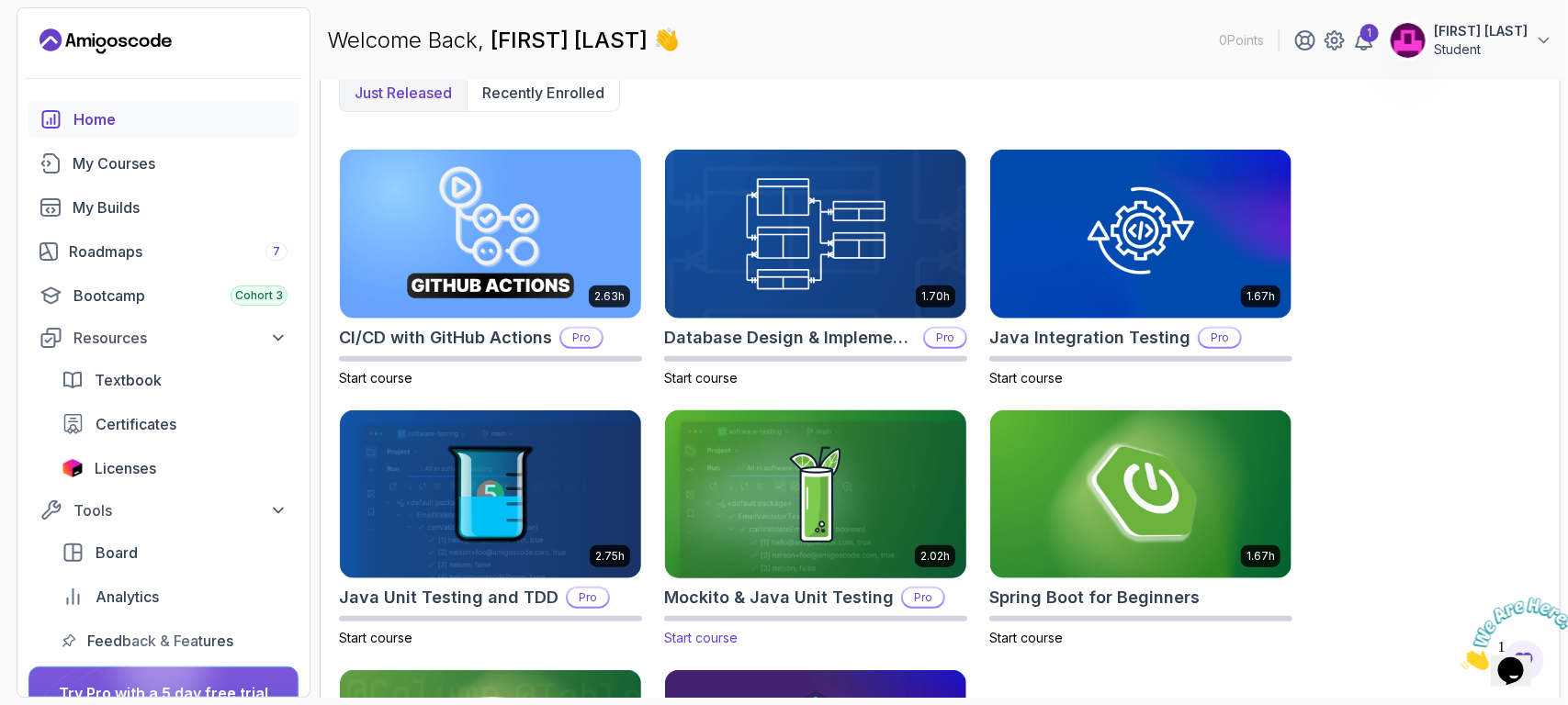click at bounding box center [816, 494] 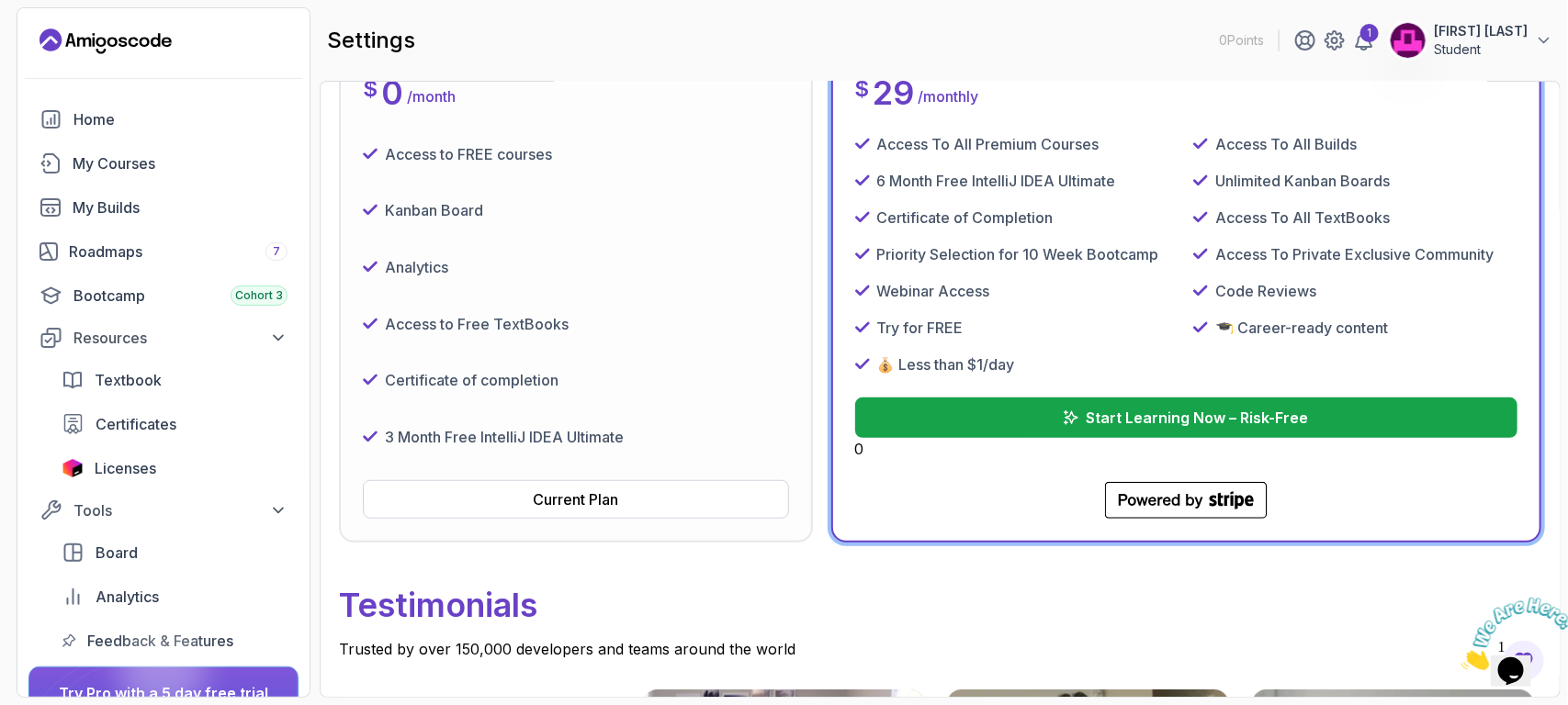 scroll, scrollTop: 521, scrollLeft: 0, axis: vertical 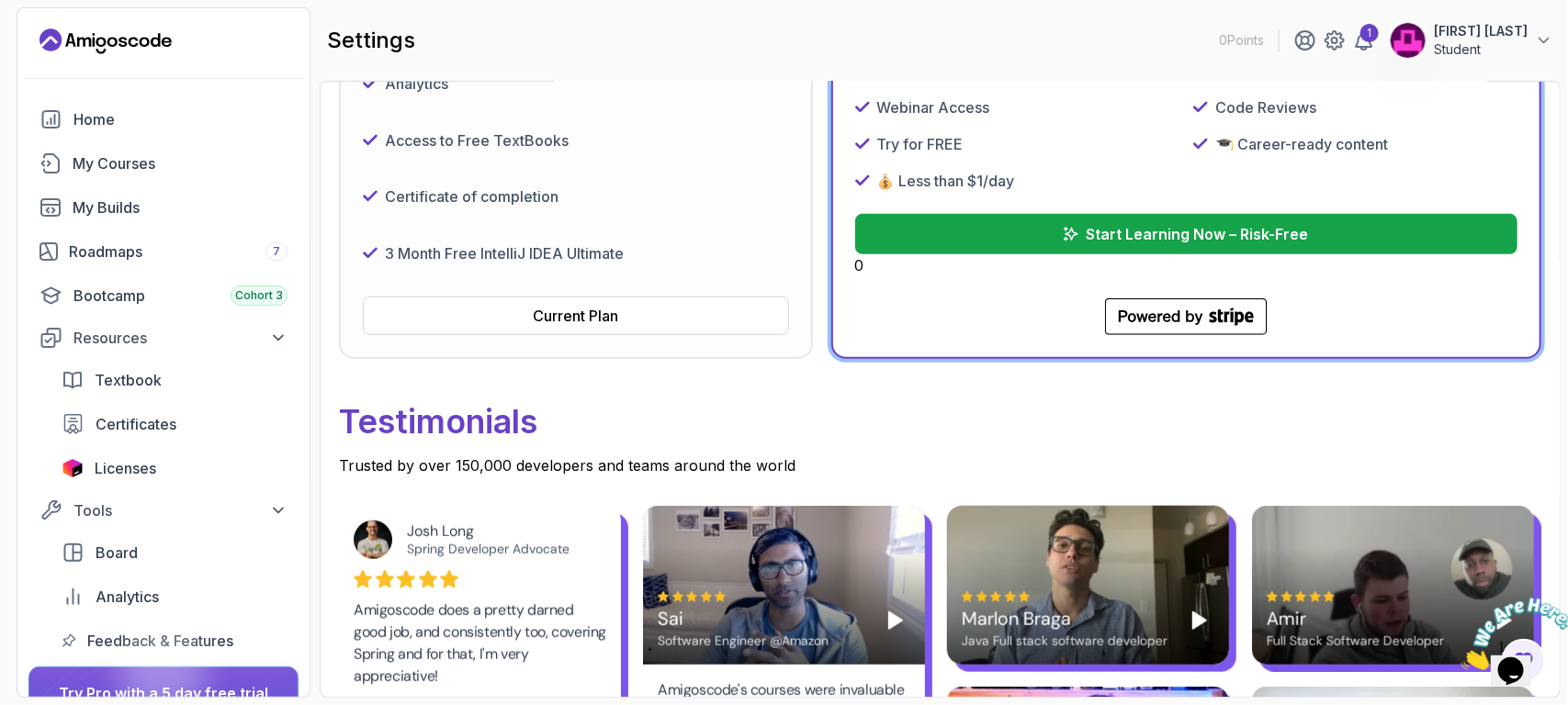 click on "Testimonials" at bounding box center (940, 421) 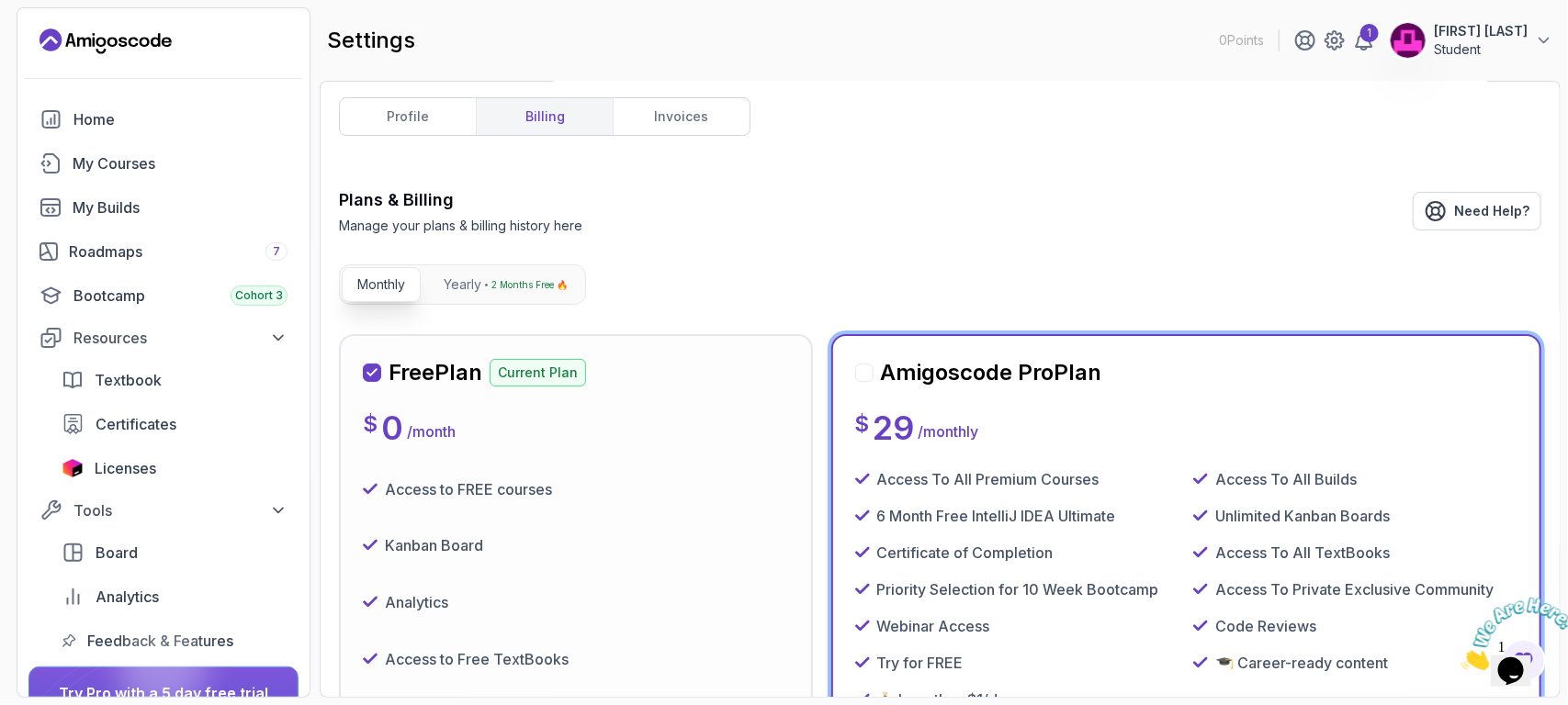 scroll, scrollTop: 0, scrollLeft: 0, axis: both 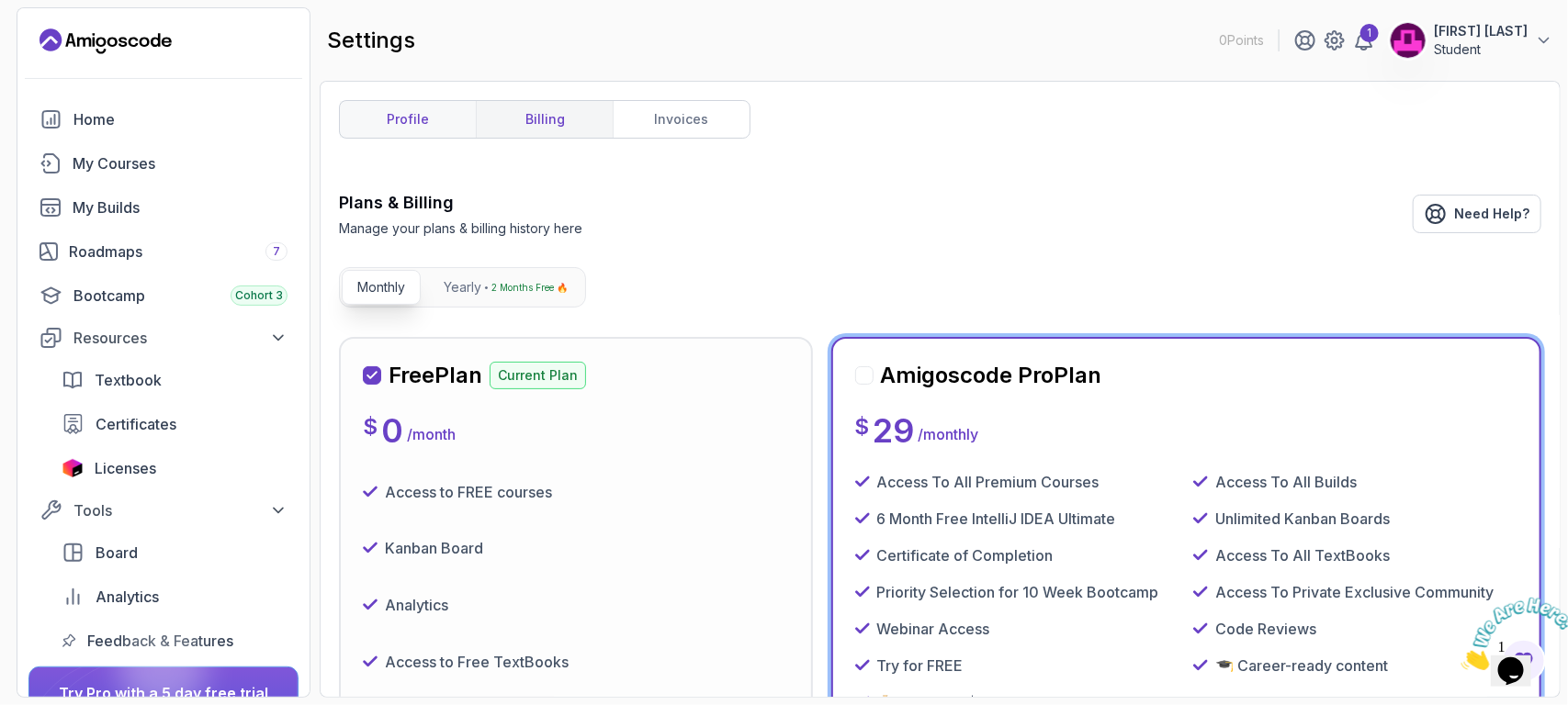 click on "profile" at bounding box center (408, 119) 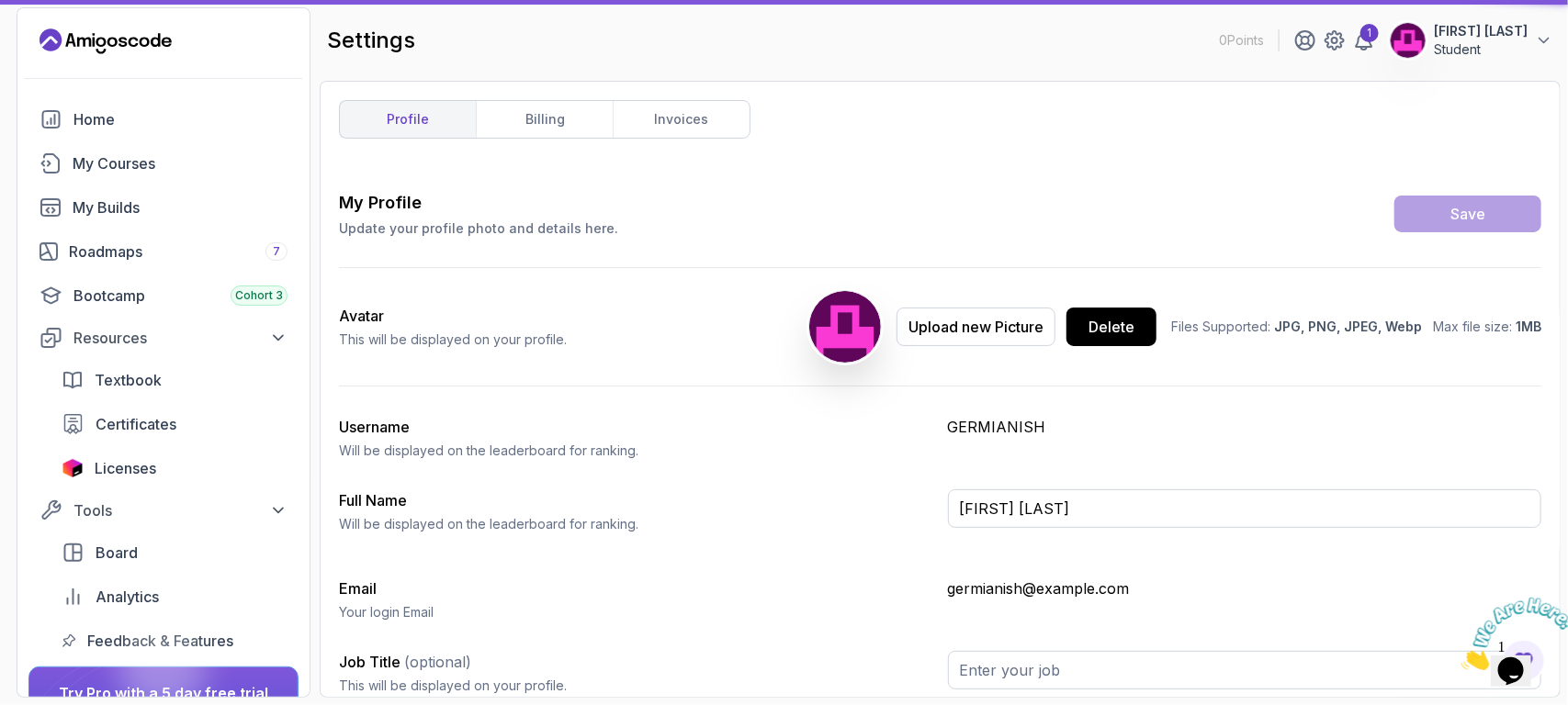 type on "Student" 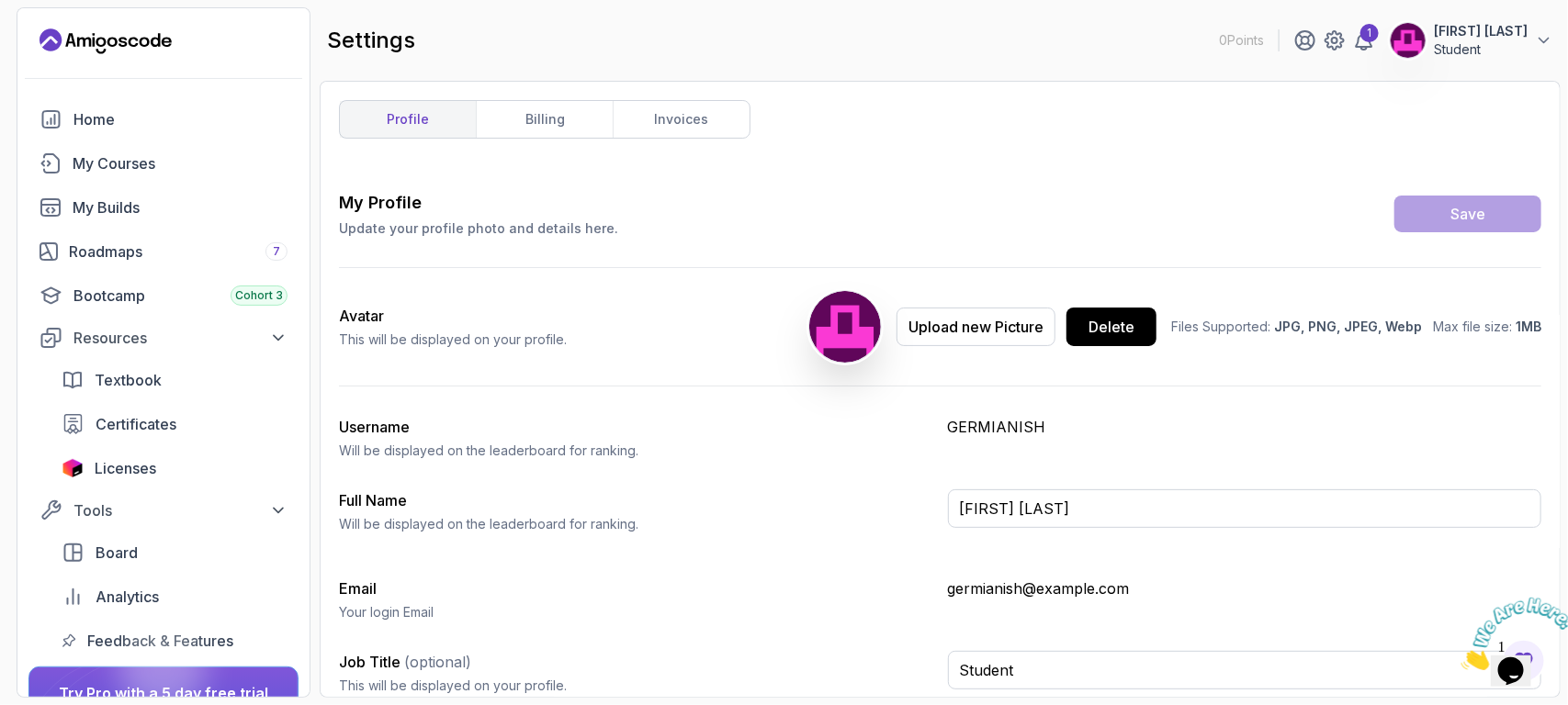 click on "Will be displayed on the leaderboard for ranking." at bounding box center (636, 524) 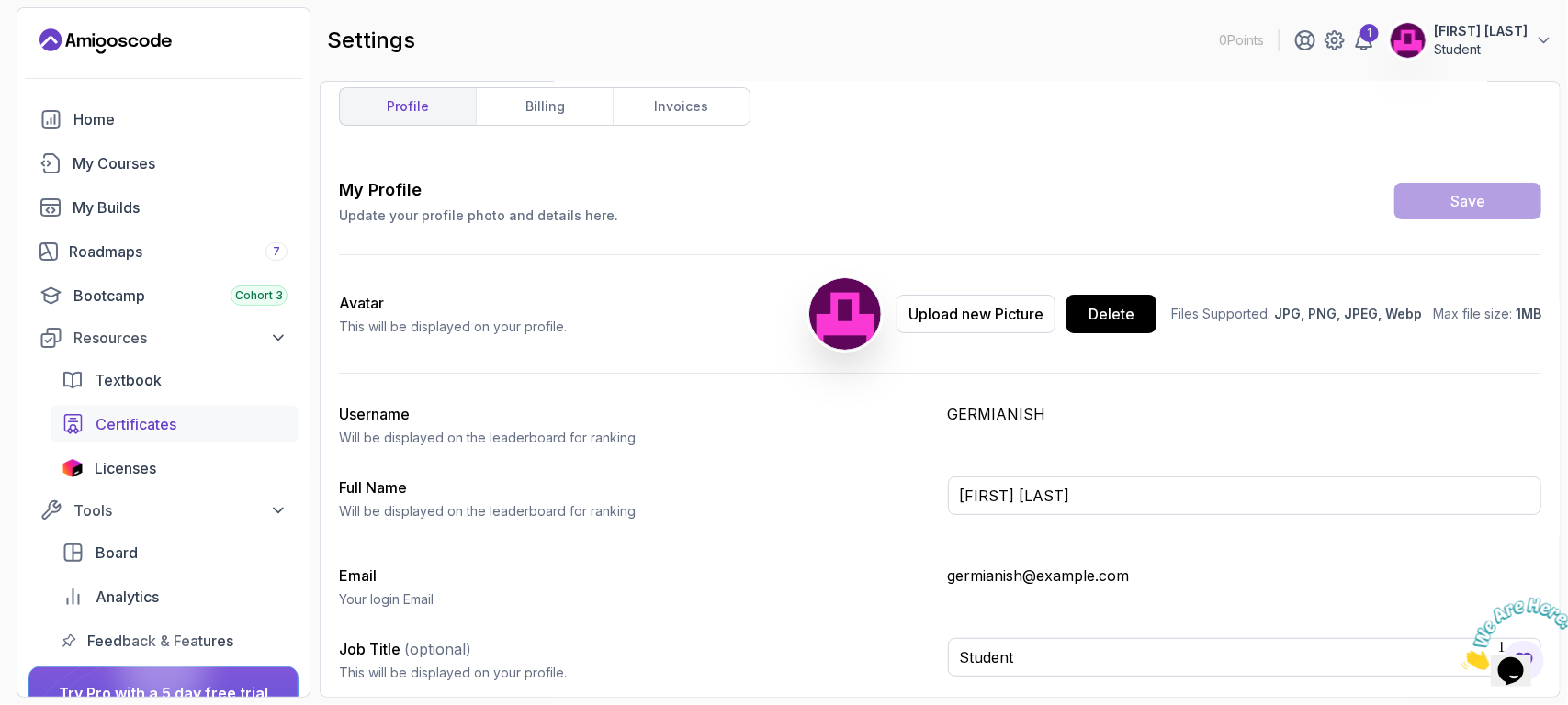 click on "Certificates" at bounding box center (136, 424) 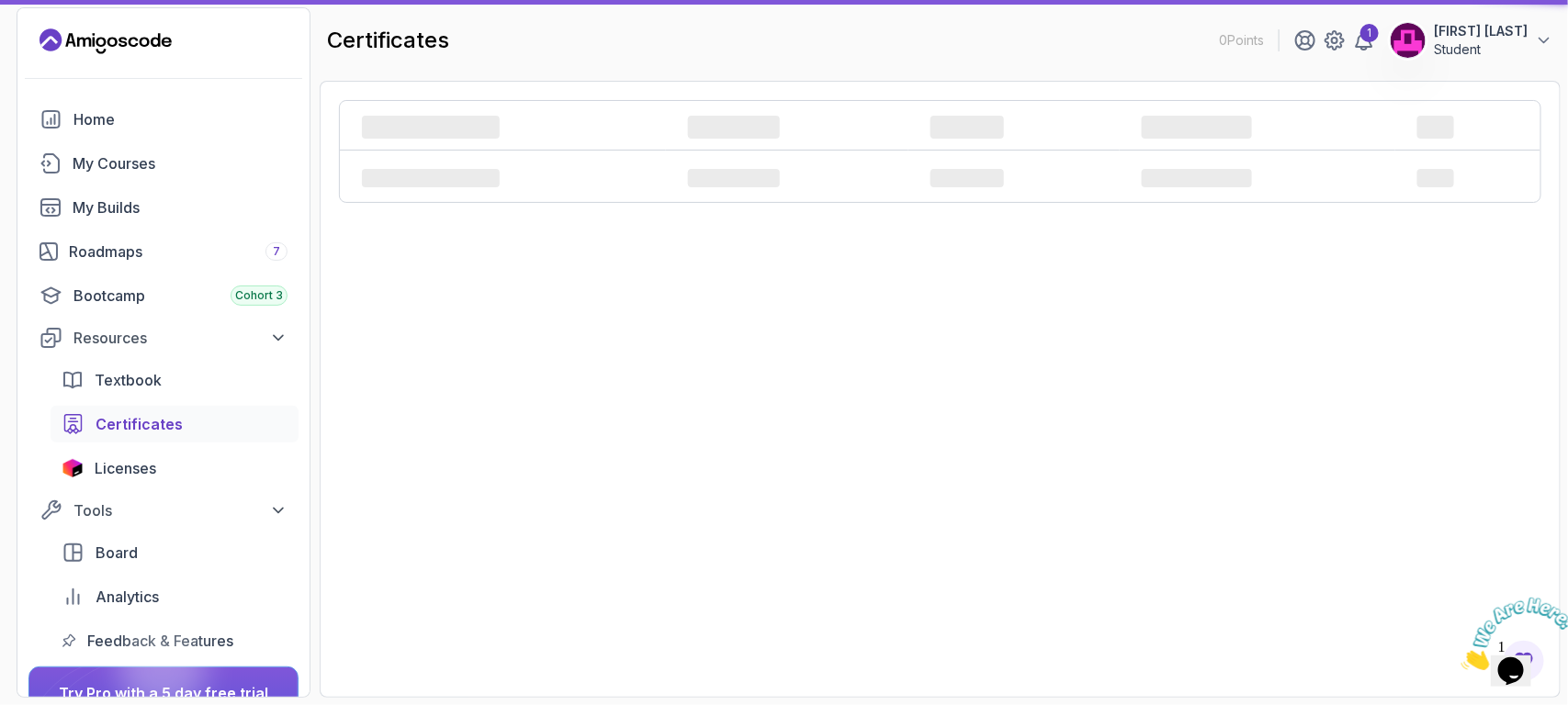 scroll, scrollTop: 0, scrollLeft: 0, axis: both 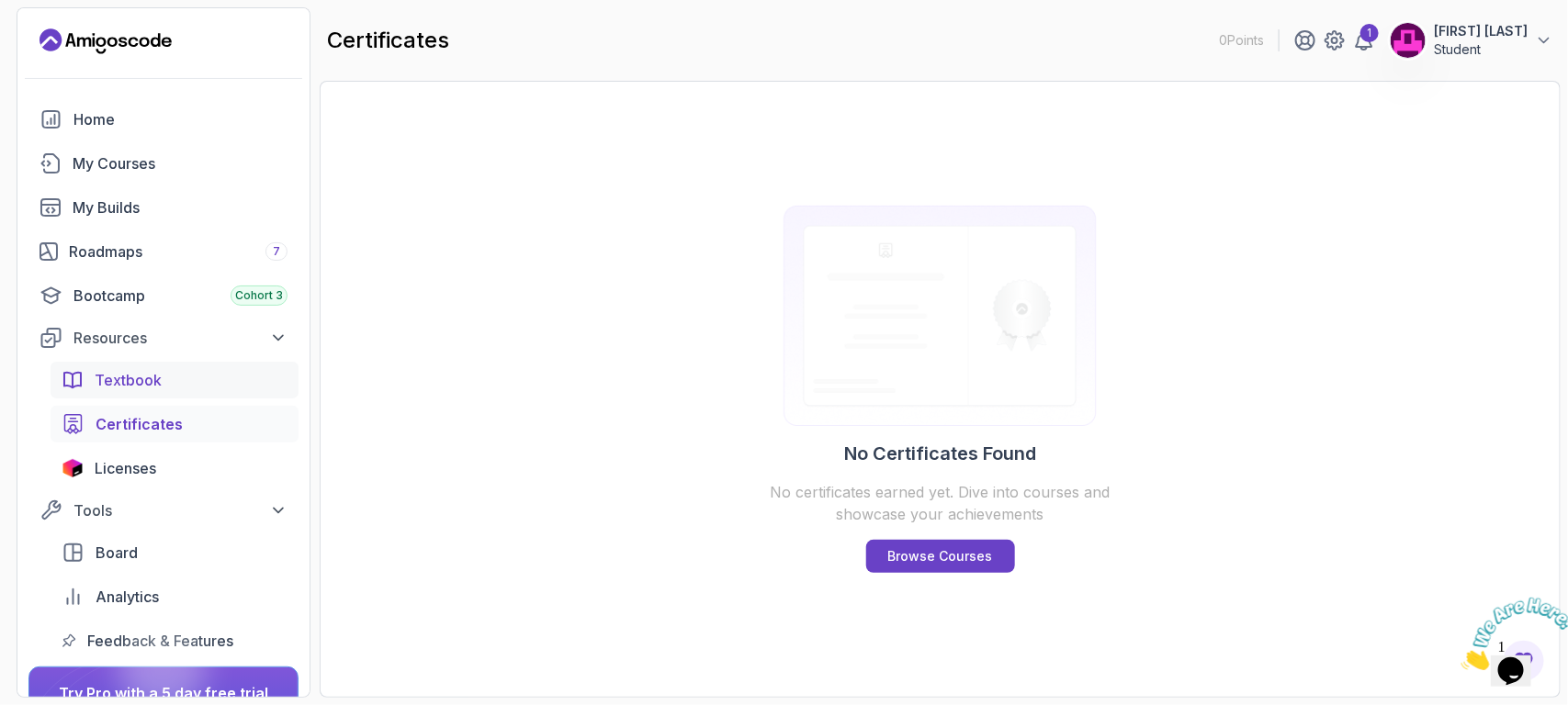 click on "Textbook" at bounding box center [191, 380] 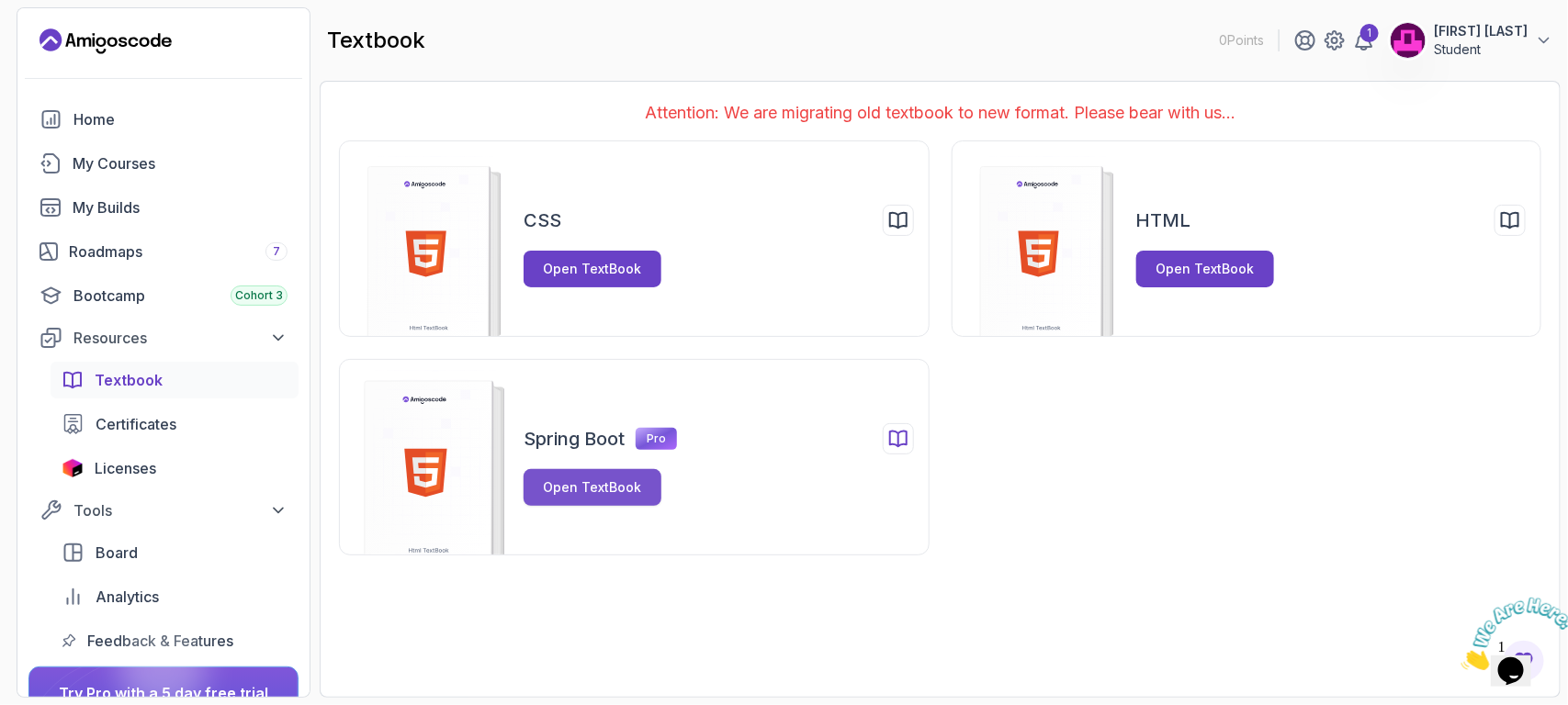click on "Open TextBook" at bounding box center (592, 487) 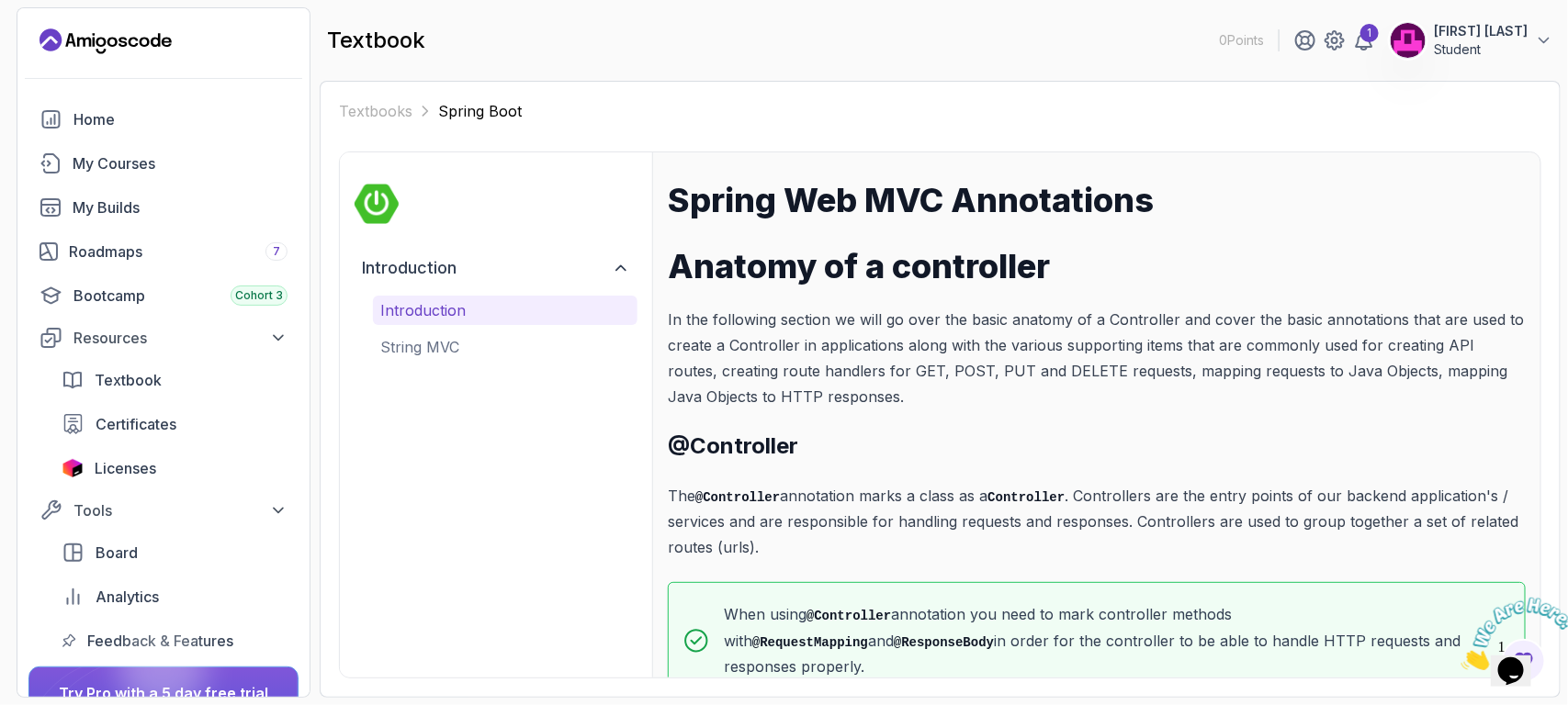 click on "@Controller" at bounding box center (1097, 446) 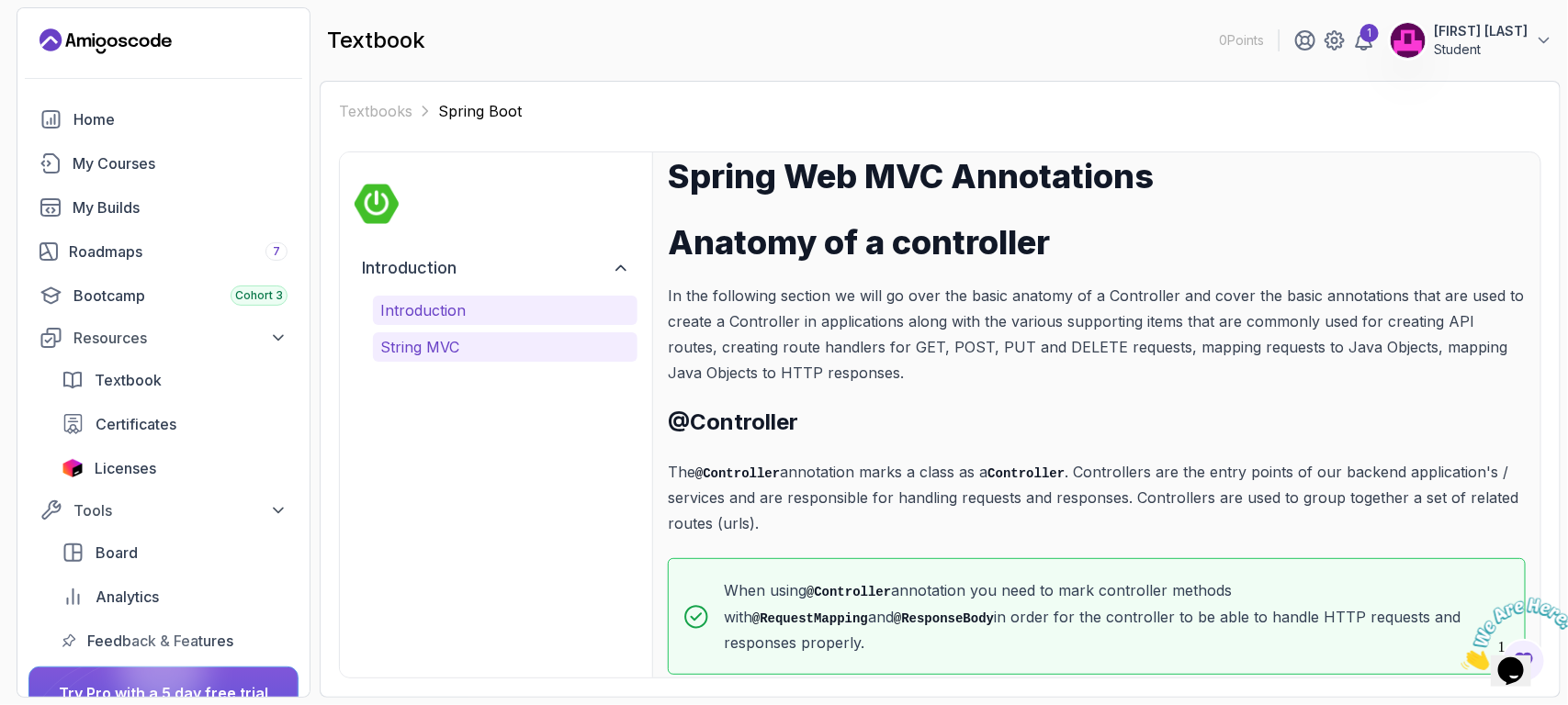 click on "String MVC" at bounding box center [505, 347] 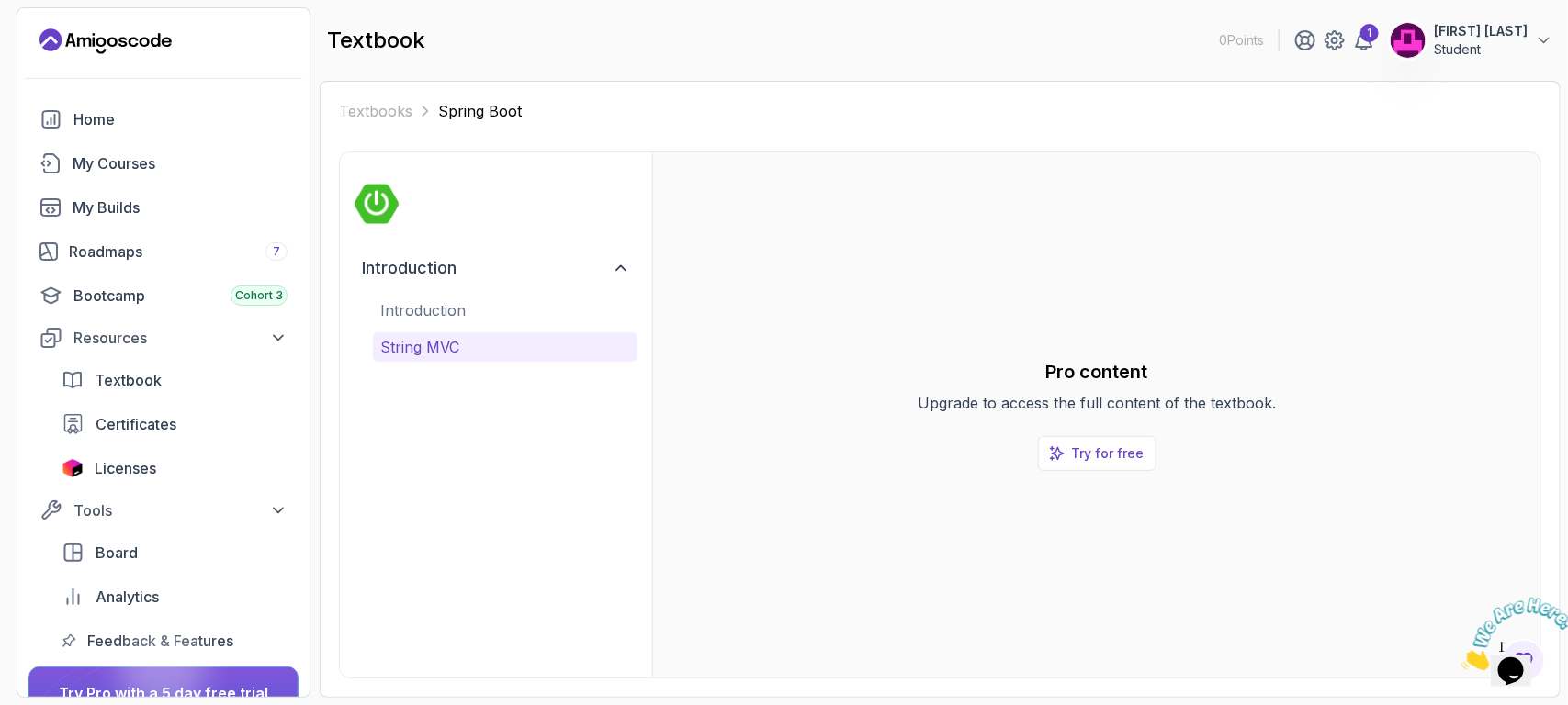 scroll, scrollTop: 0, scrollLeft: 0, axis: both 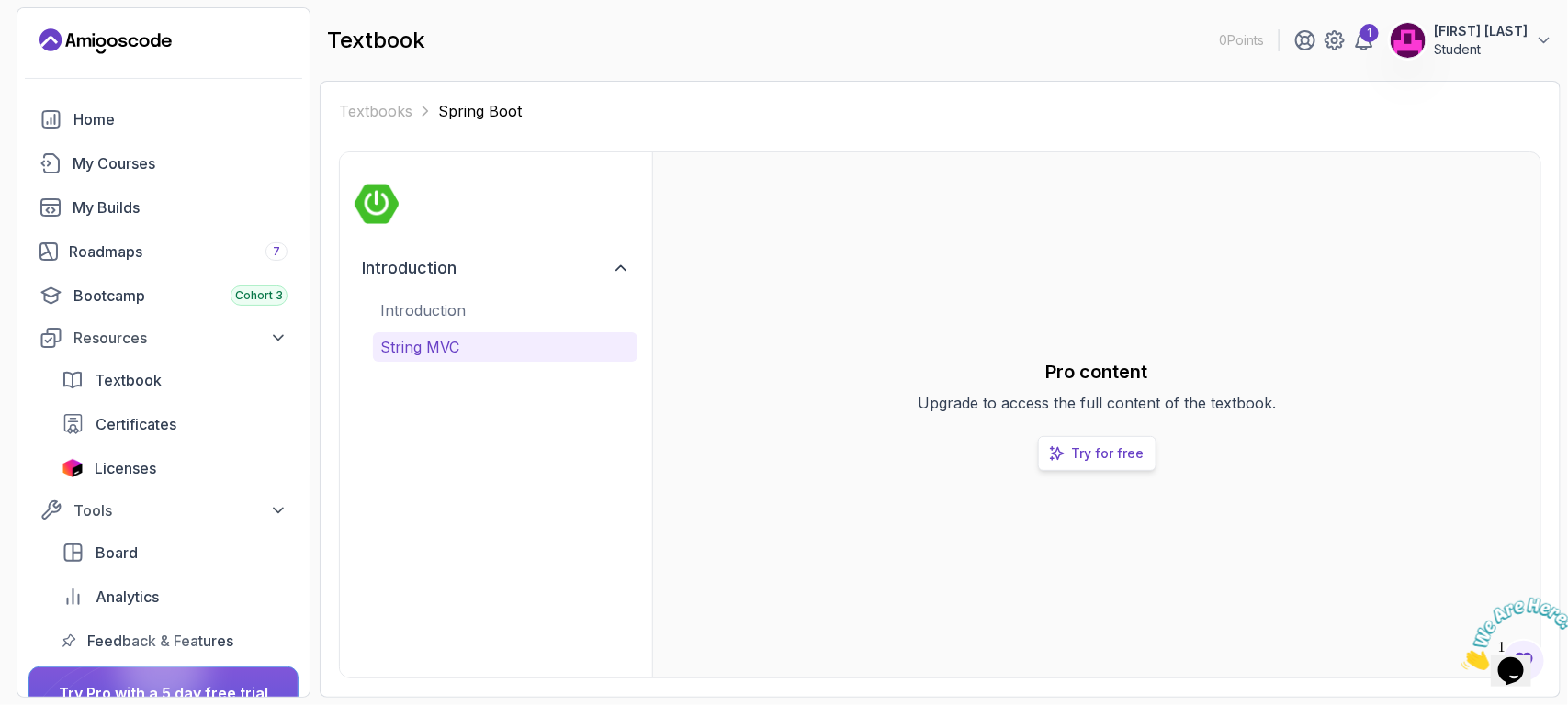 click 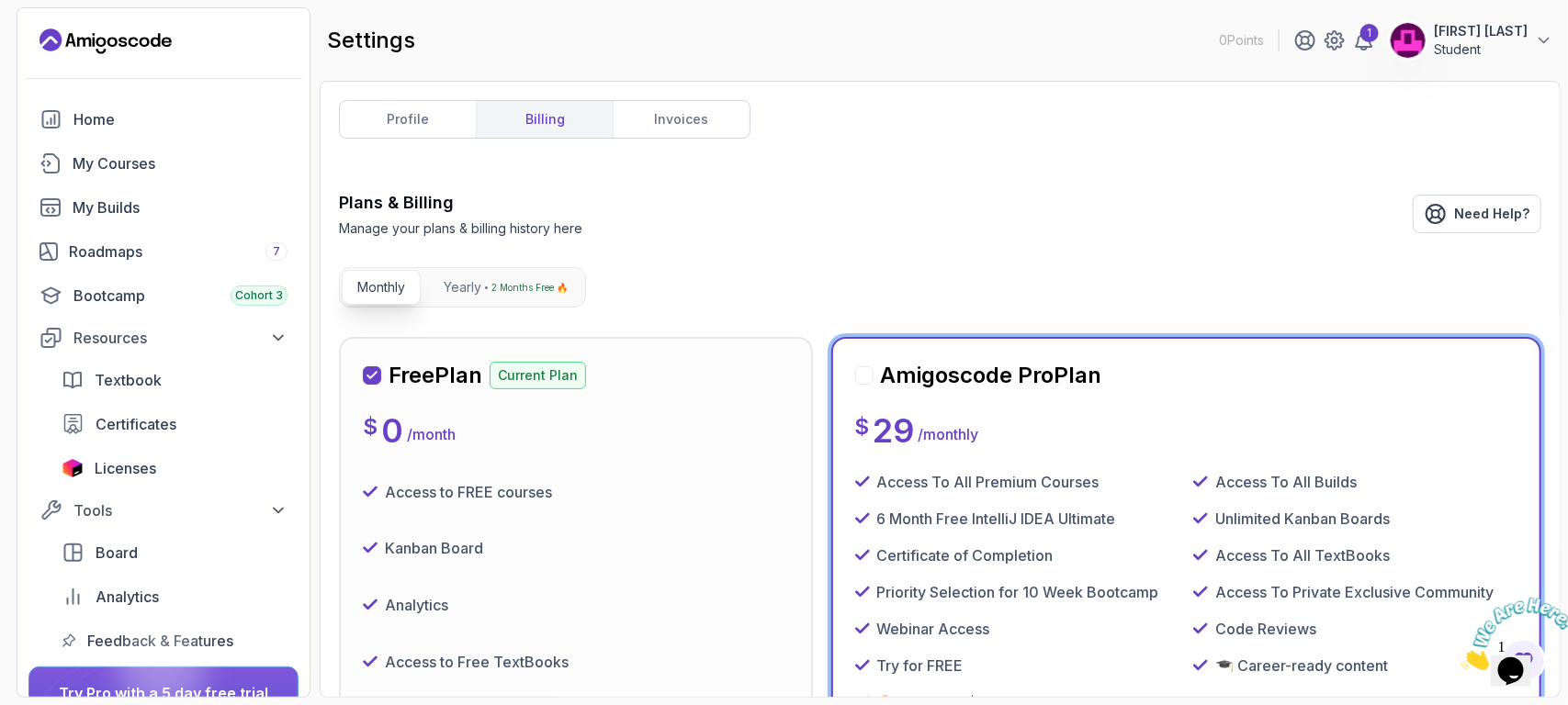 click on "$ 0 / month" at bounding box center (576, 431) 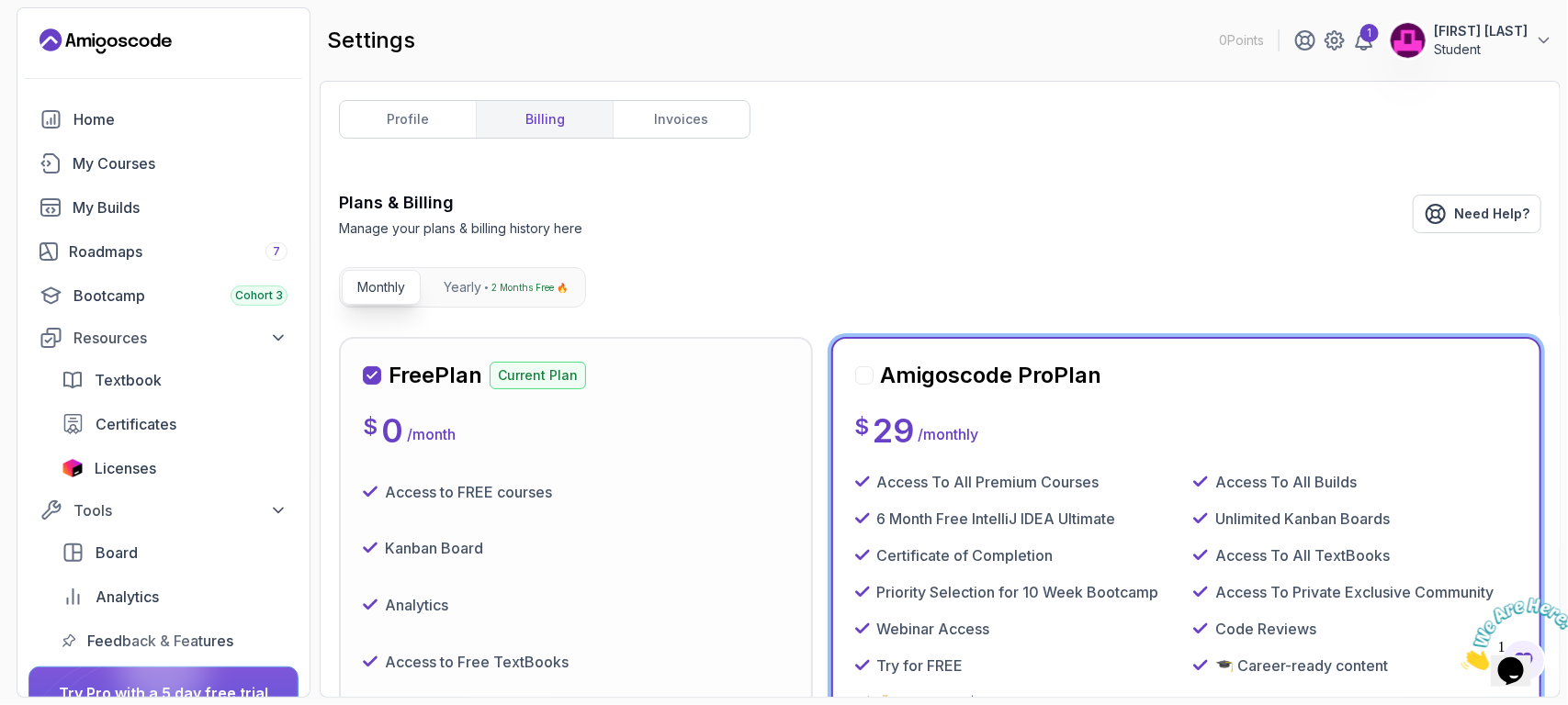 scroll, scrollTop: 367, scrollLeft: 0, axis: vertical 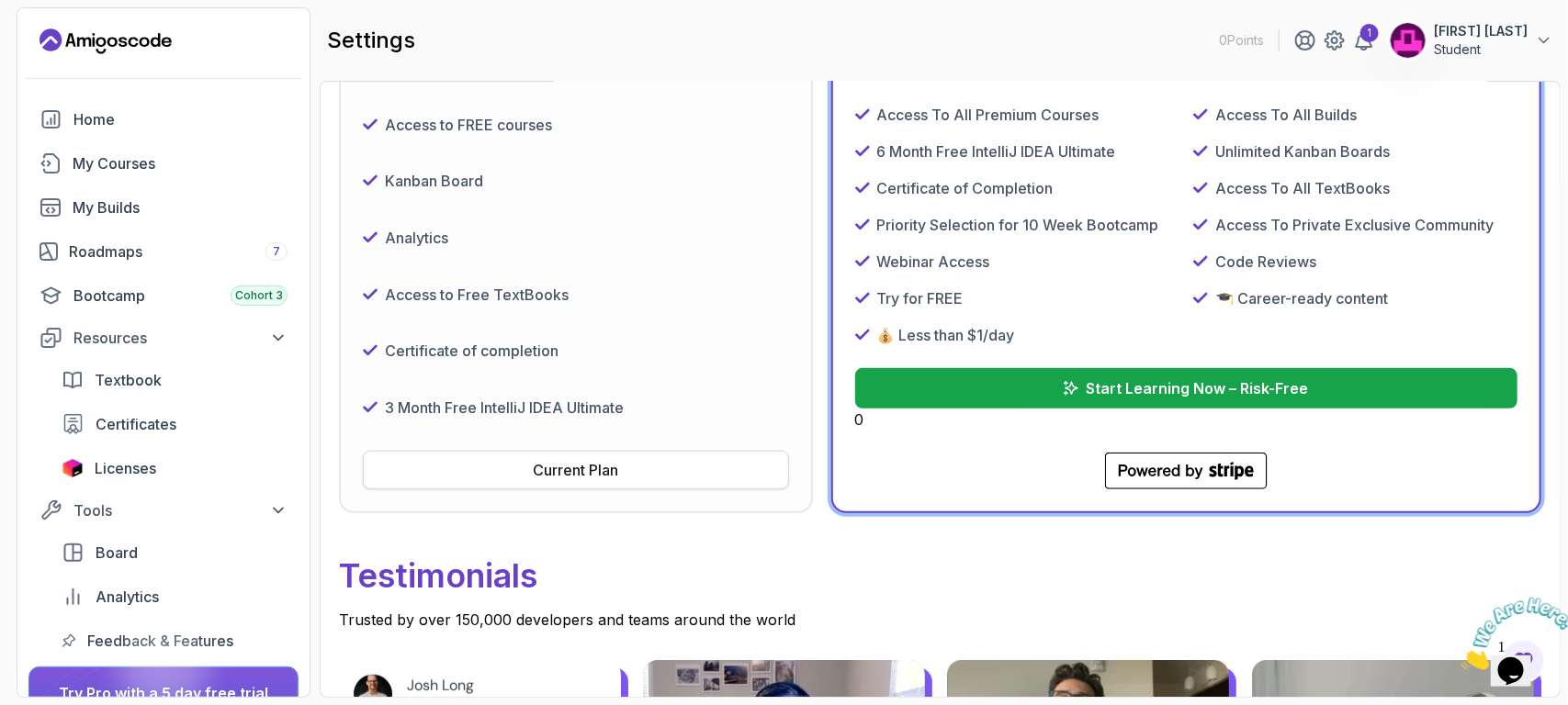 click on "Current Plan" at bounding box center [575, 470] 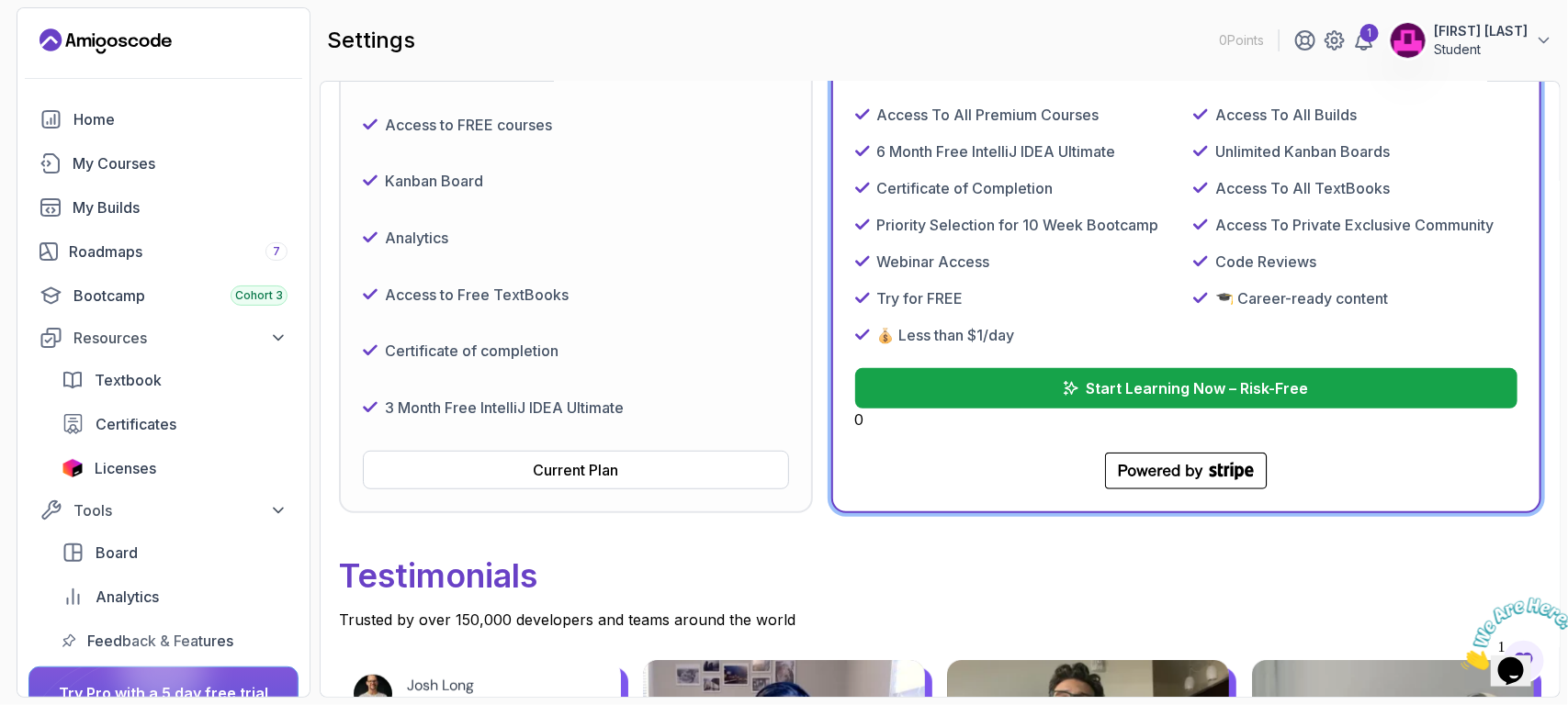 click on "Certificate of completion" at bounding box center [576, 352] 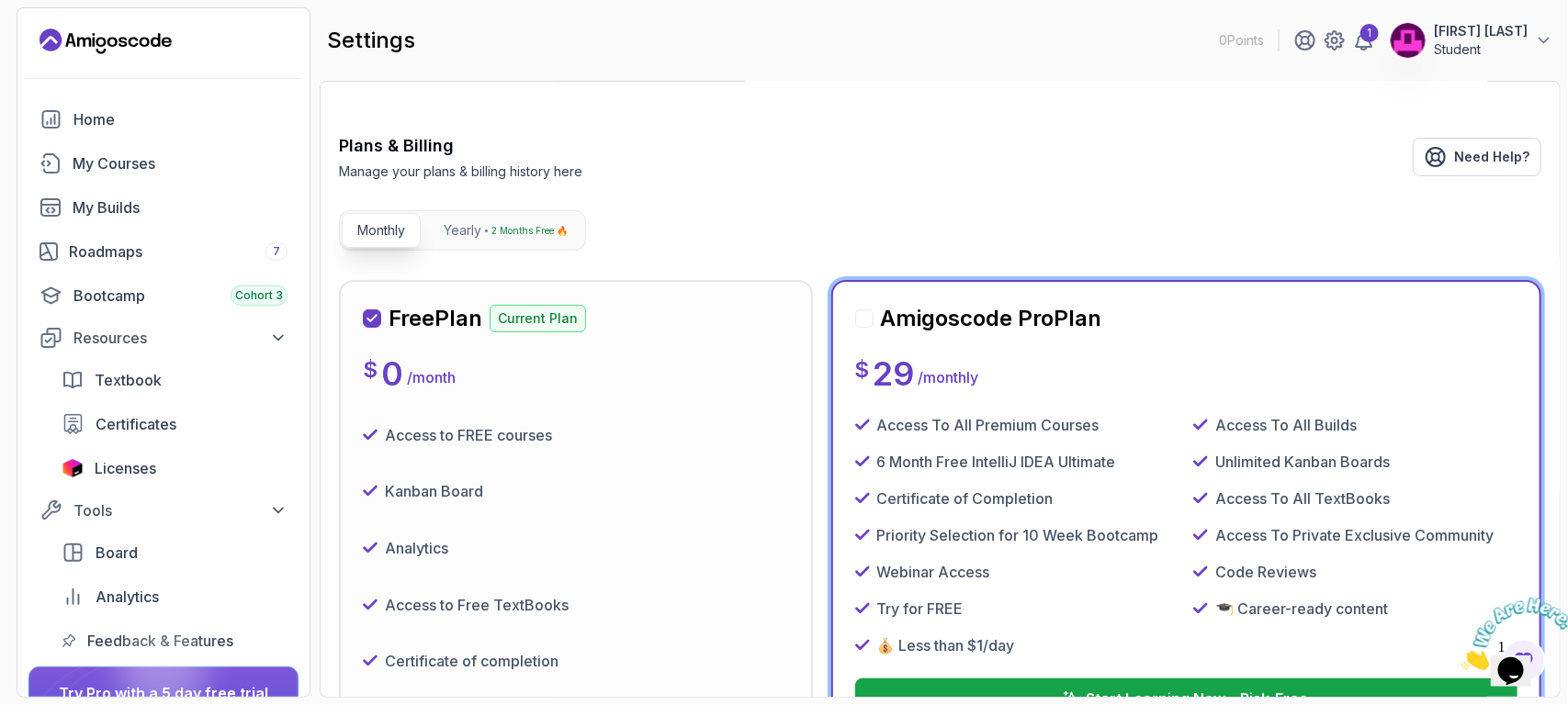 scroll, scrollTop: 0, scrollLeft: 0, axis: both 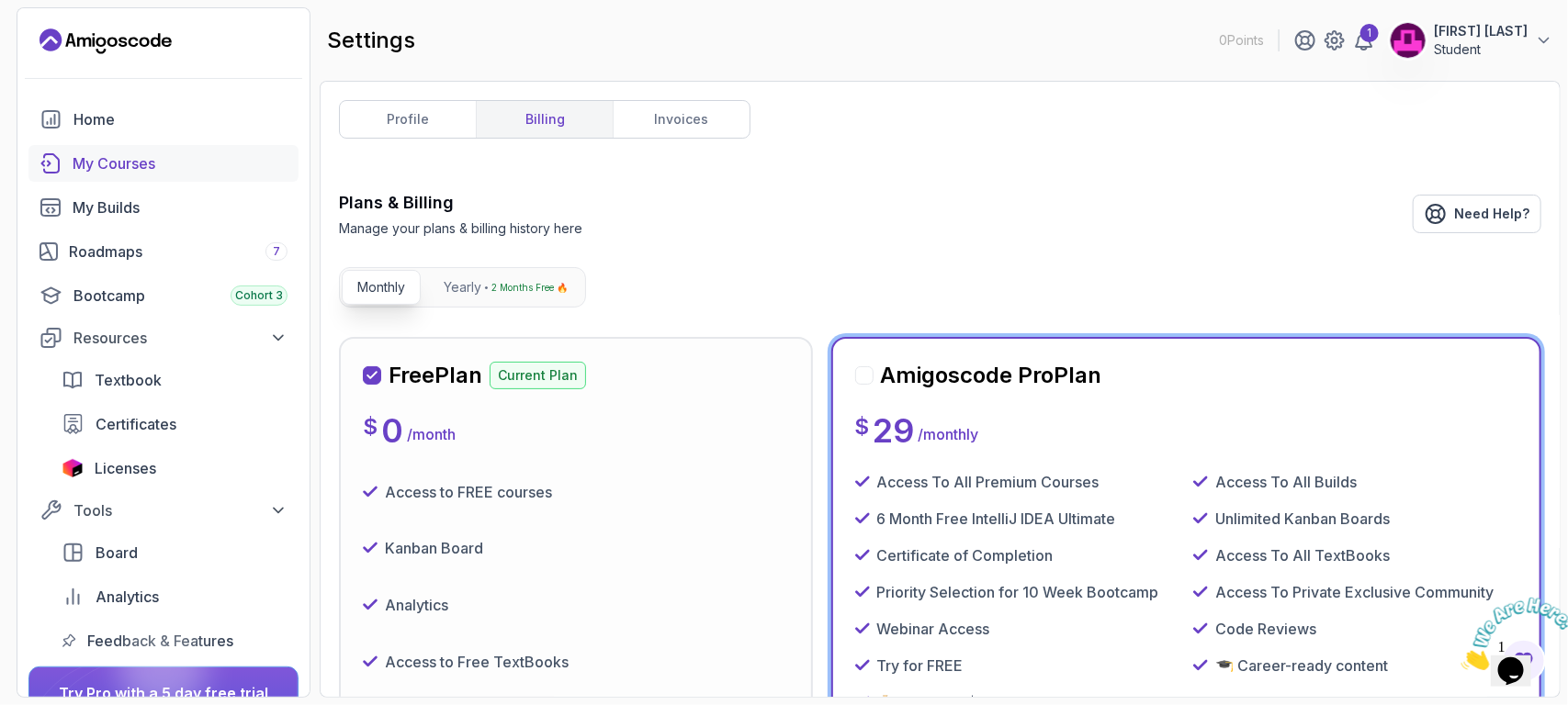 click on "My Courses" at bounding box center (180, 163) 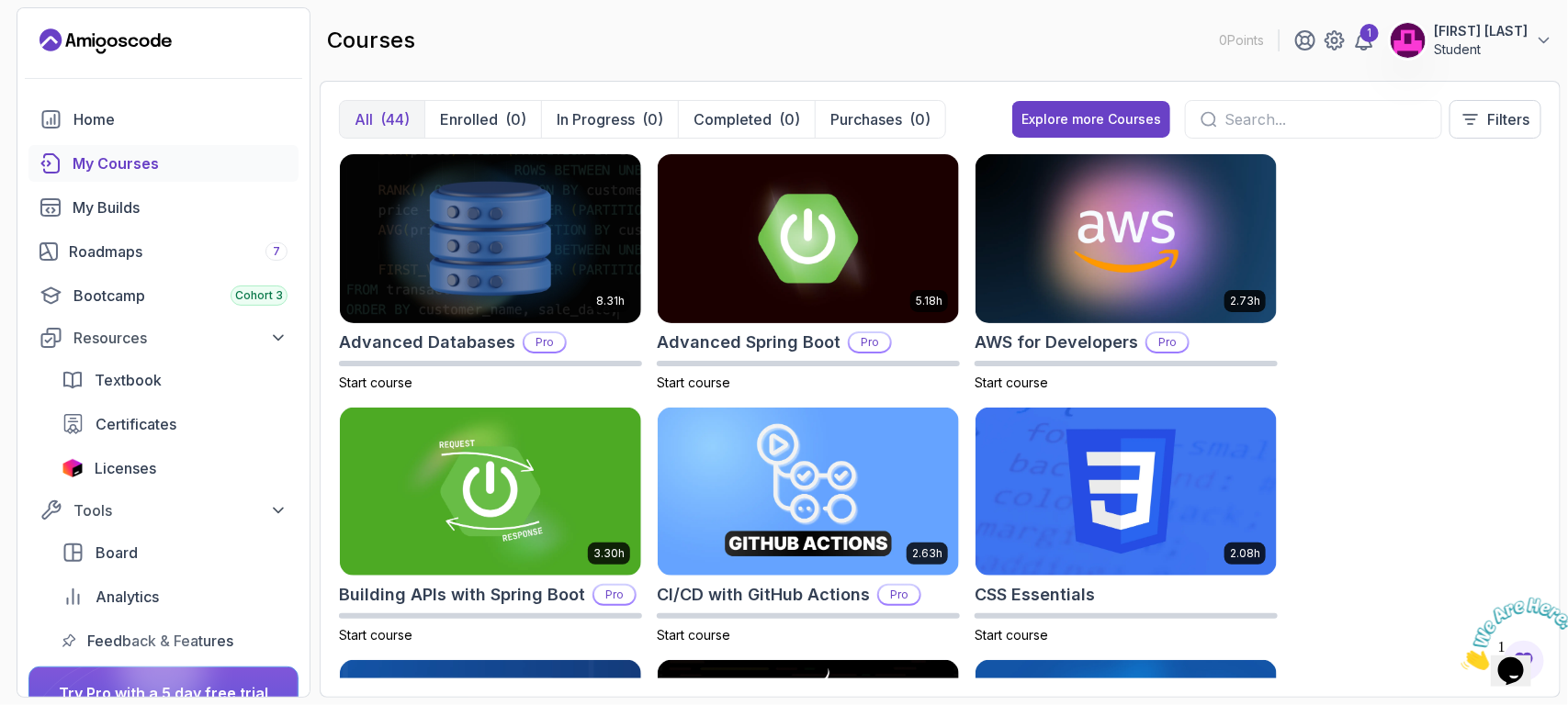 click on "8.31h Advanced Databases Pro Start course 5.18h Advanced Spring Boot Pro Start course 2.73h AWS for Developers Pro Start course 3.30h Building APIs with Spring Boot Pro Start course 2.63h CI/CD with GitHub Actions Pro Start course 2.08h CSS Essentials Start course 1.70h Database Design & Implementation Pro Start course 1.45h Docker for Java Developers Pro Start course 4.64h Docker For Professionals Pro Start course 10.13h Git for Professionals Pro Start course 2.55h Git & GitHub Fundamentals Start course 2.10h GitHub Toolkit Pro Start course 1.84h HTML Essentials Start course 5.57h IntelliJ IDEA Developer Guide Pro Start course 1.72h Java Data Structures Pro Start course 2.41h Java for Beginners Start course 9.18h Java for Developers Pro Start course 1.13h Java Generics Pro Start course 1.67h Java Integration Testing Pro Start course 2.82h Java Object Oriented Programming Pro Start course 26m Java Streams Essentials Start course 2.08h Java Streams Pro Start course 1.42h Stripe Checkout Pro Start course 38m" at bounding box center [940, 416] 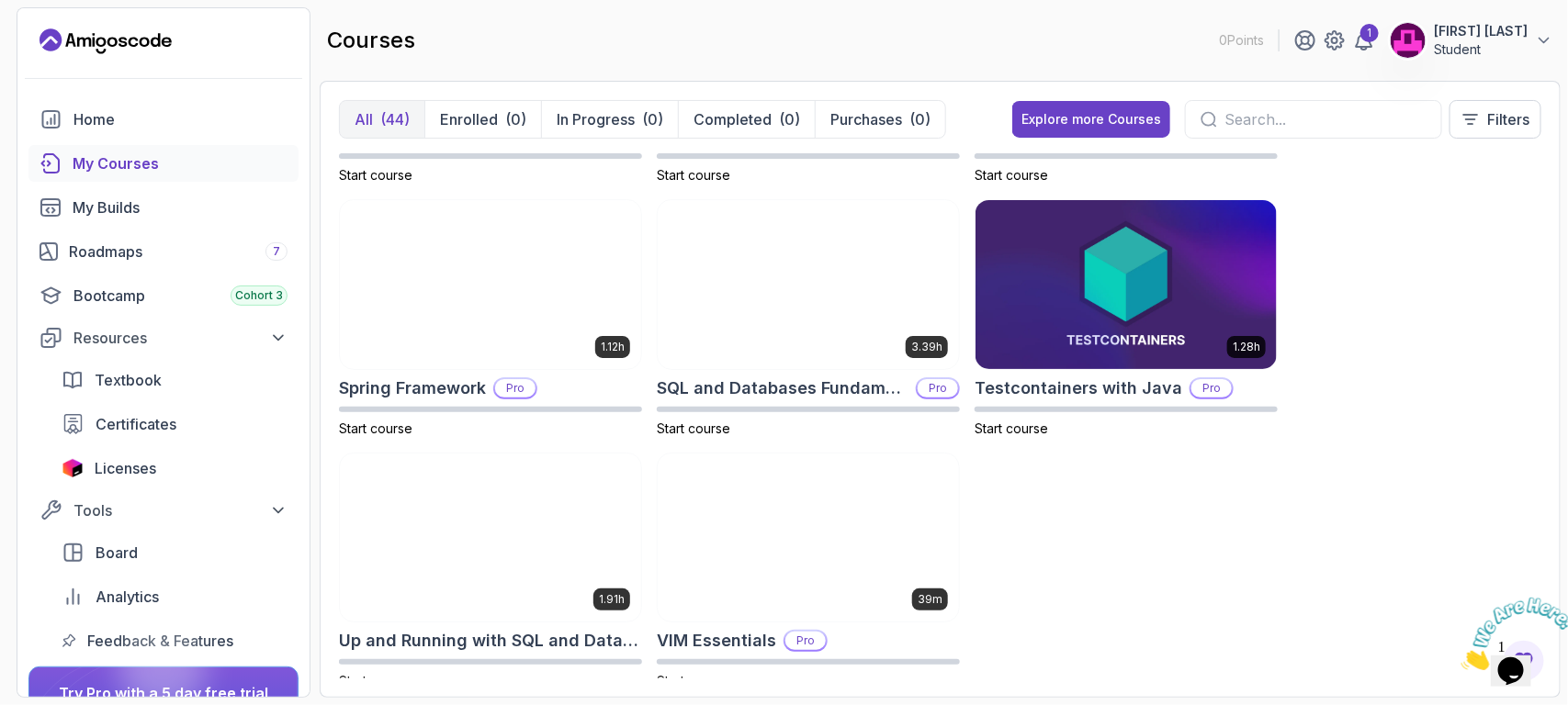 scroll, scrollTop: 3277, scrollLeft: 0, axis: vertical 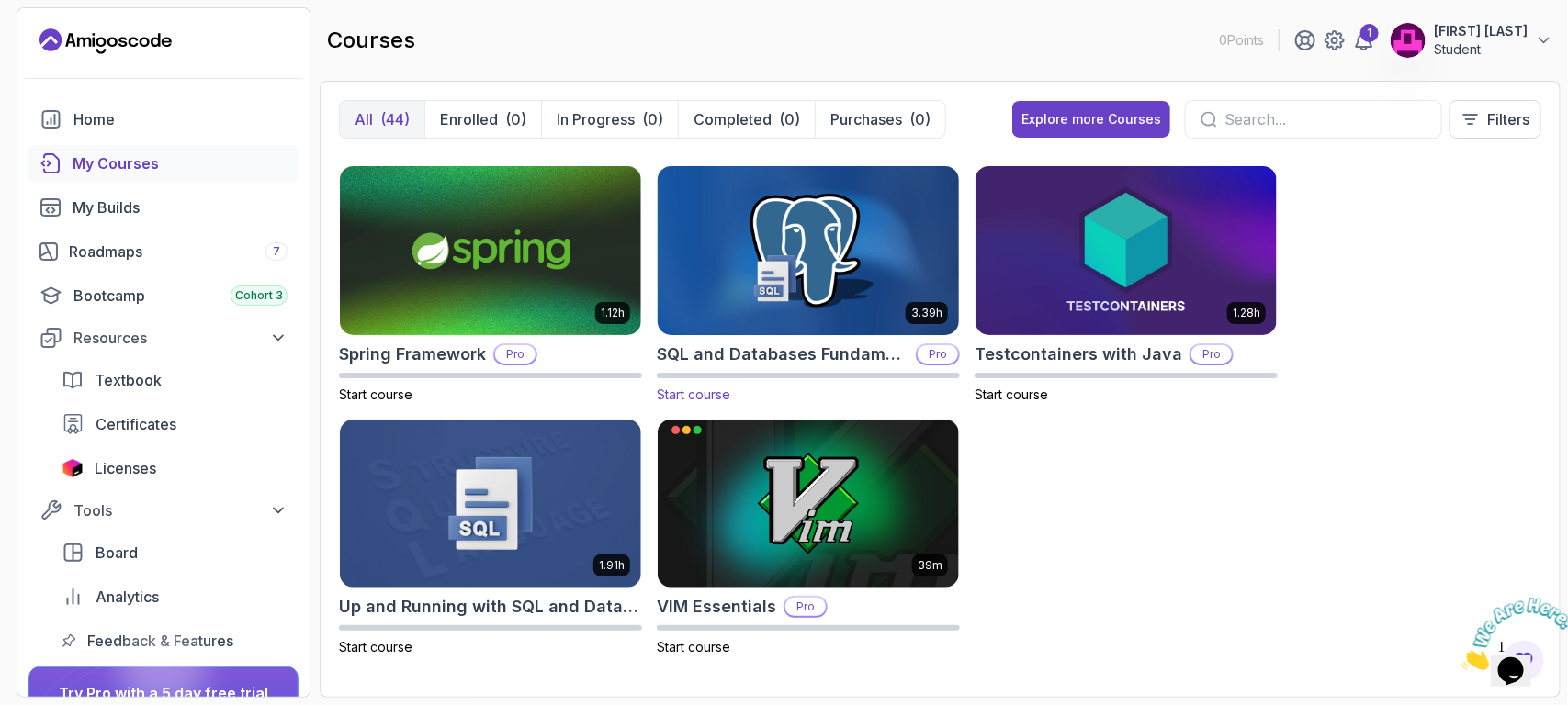 click at bounding box center (808, 251) 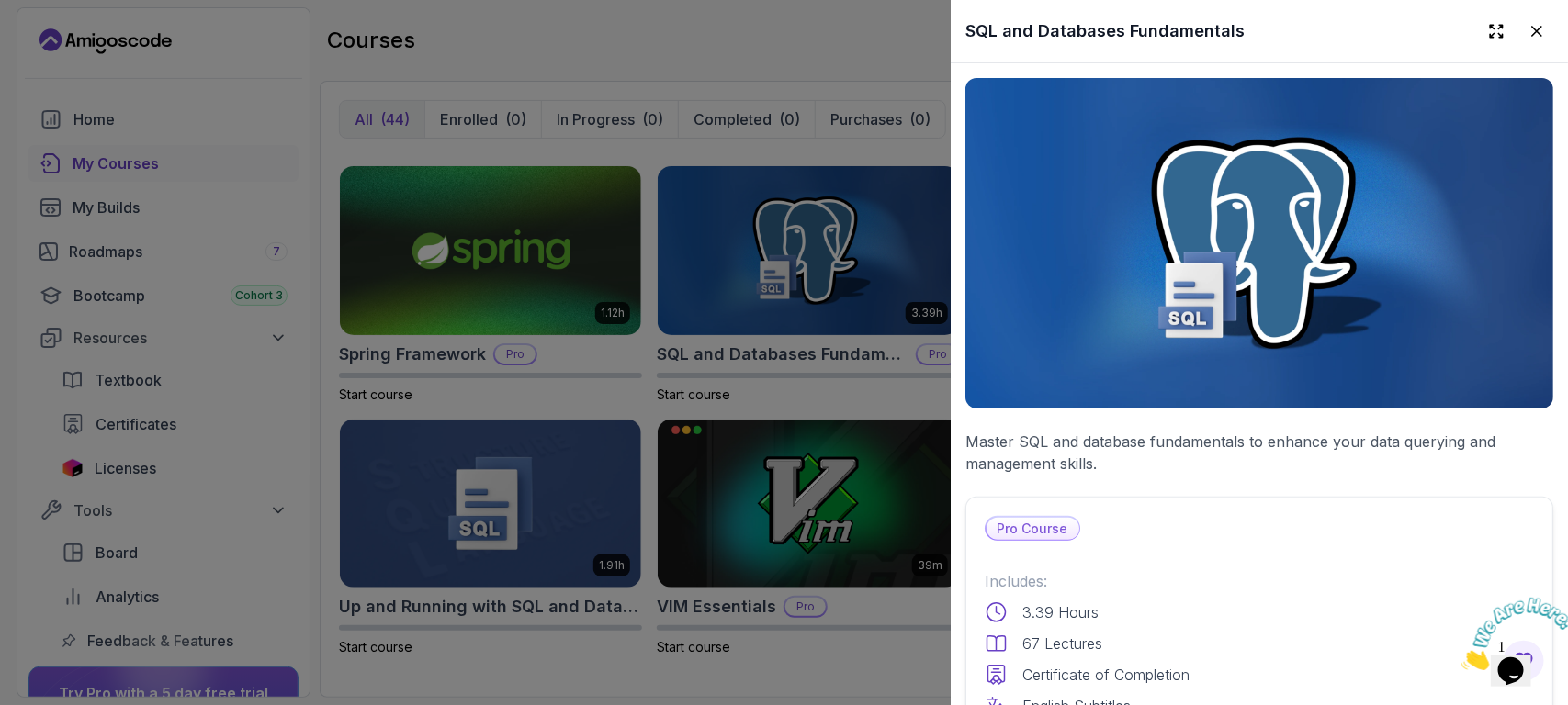 click on "Master SQL and database fundamentals to enhance your data querying and management skills." at bounding box center (1259, 453) 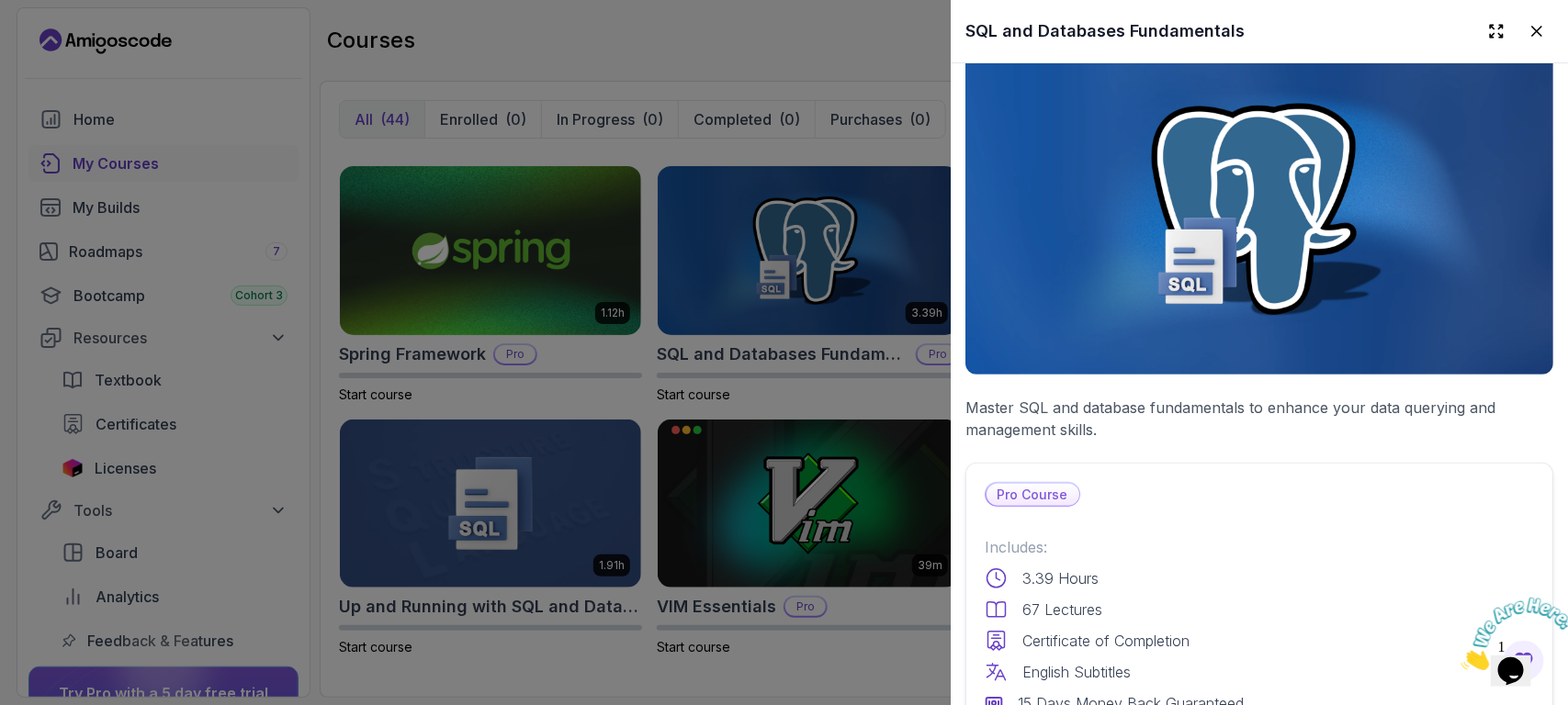 scroll, scrollTop: 0, scrollLeft: 0, axis: both 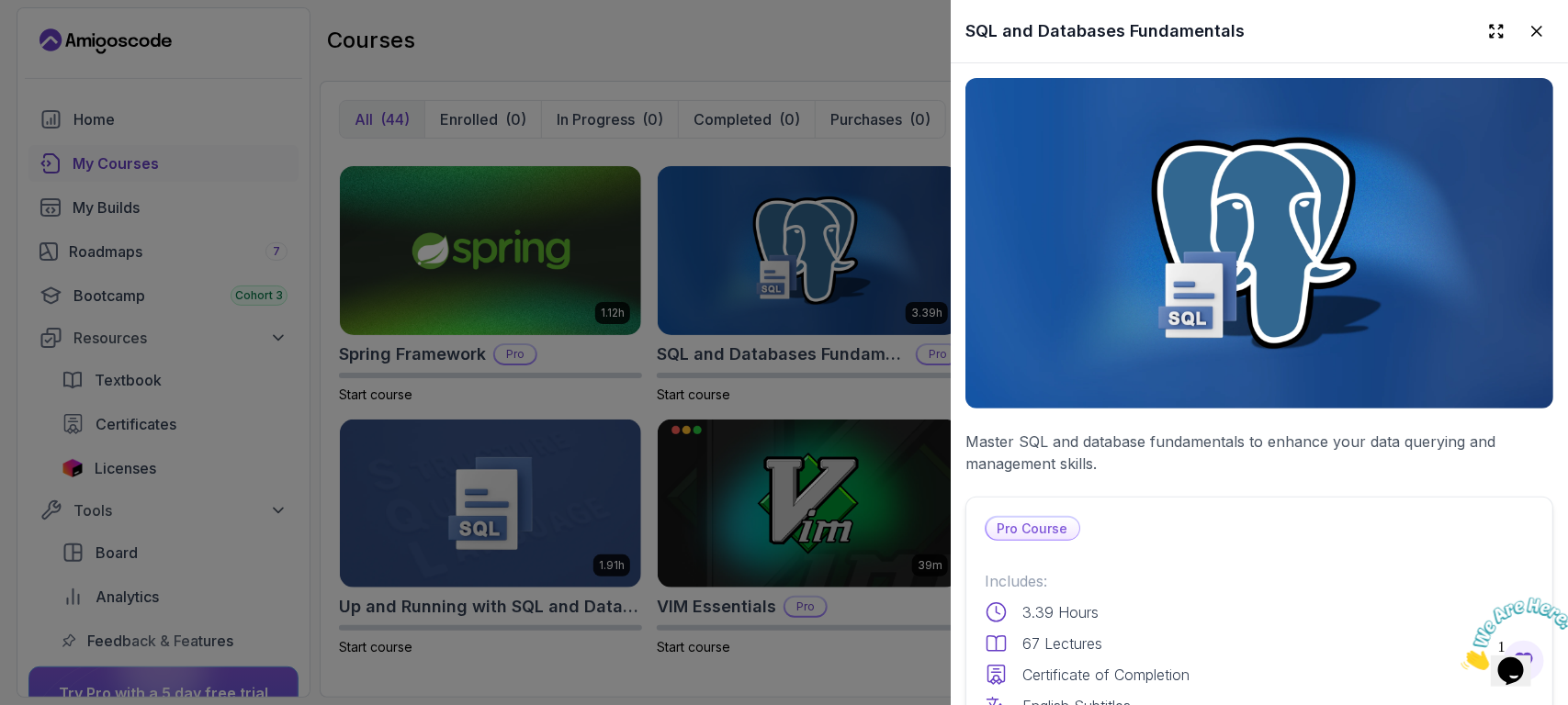 click at bounding box center (784, 352) 